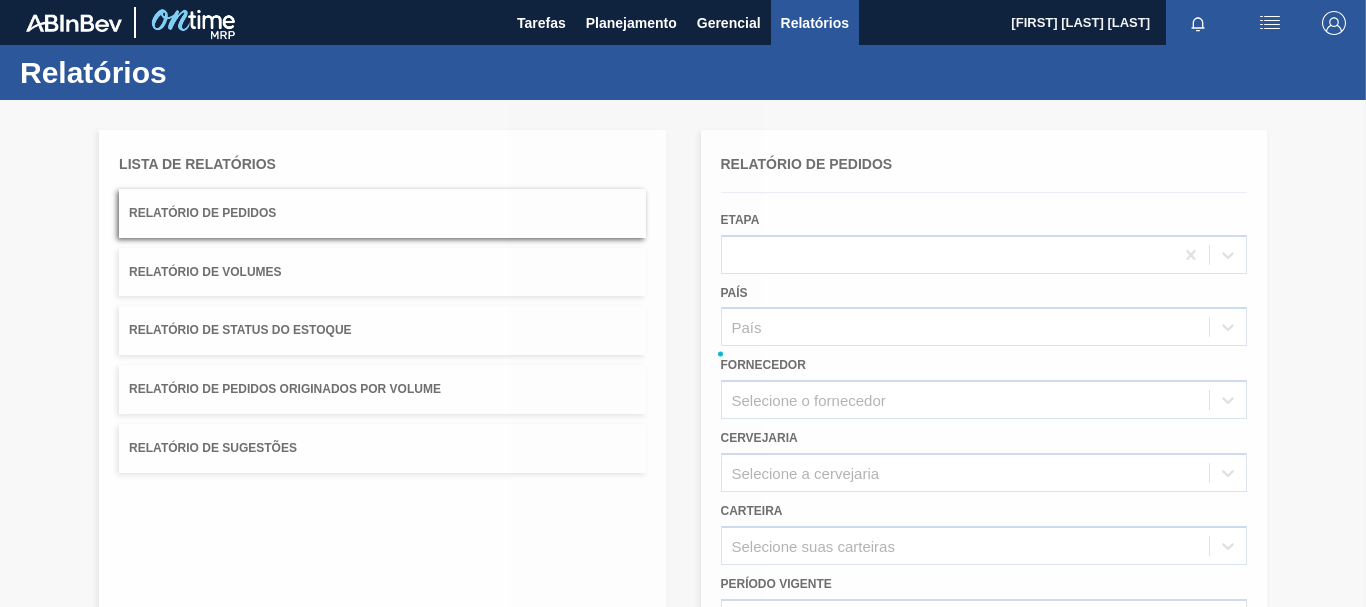 scroll, scrollTop: 0, scrollLeft: 0, axis: both 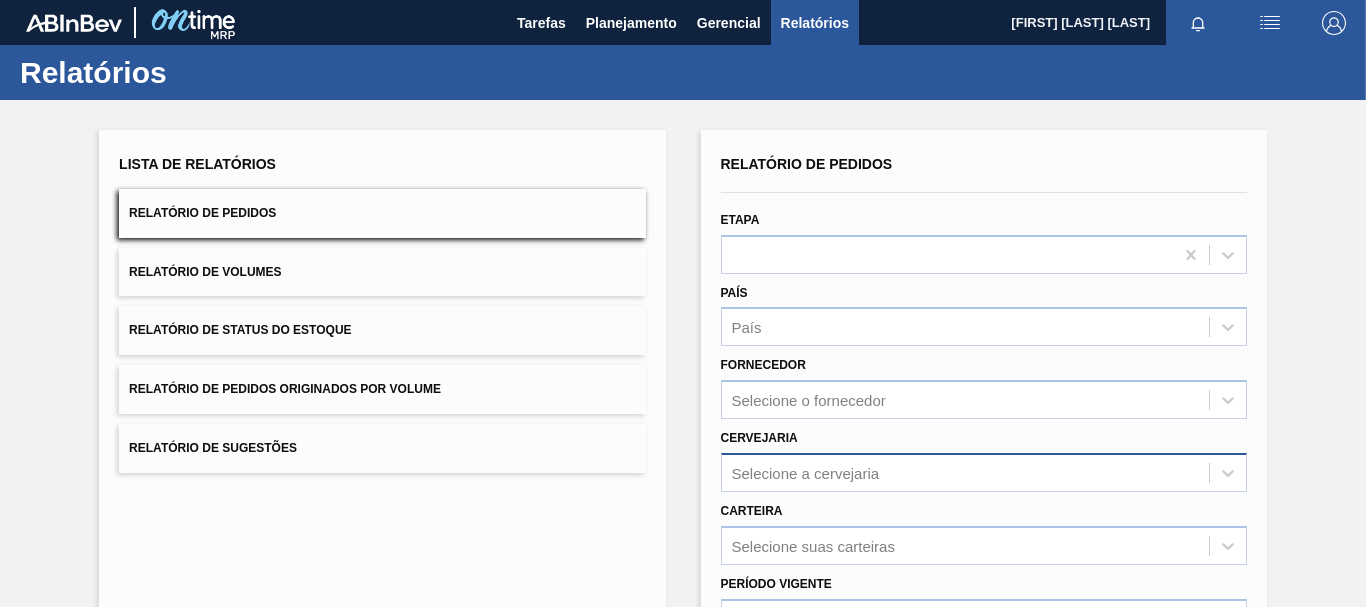 click on "Selecione a cervejaria" at bounding box center (965, 472) 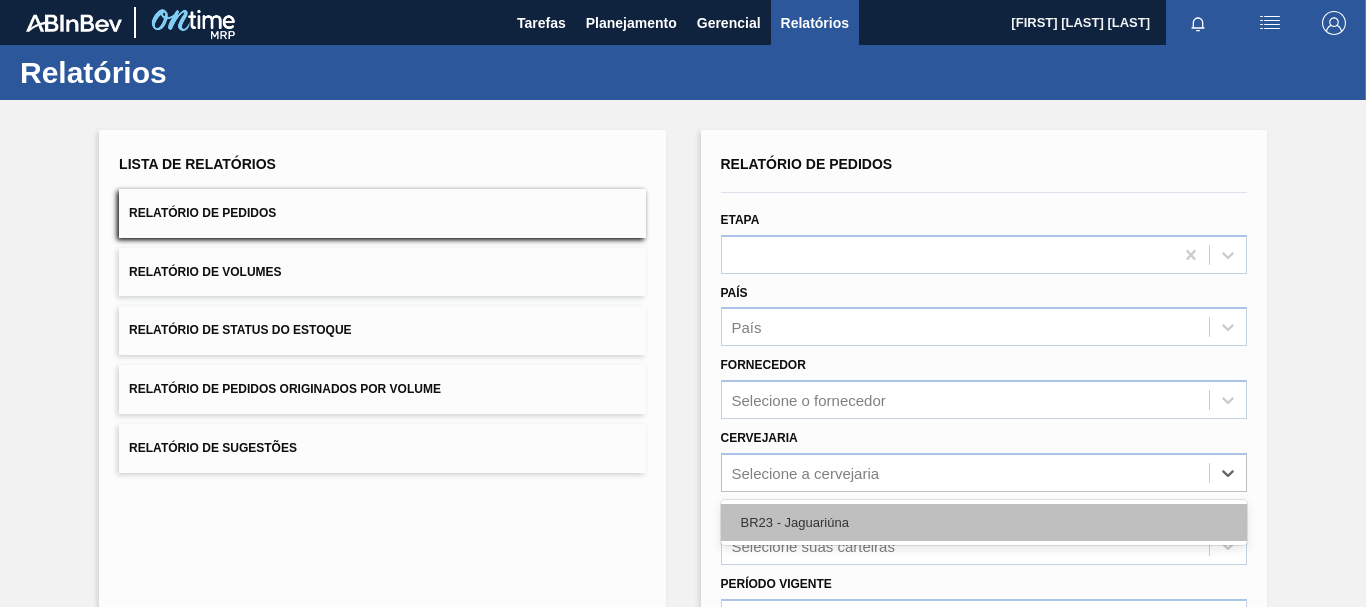 click on "BR23 - Jaguariúna" at bounding box center [984, 522] 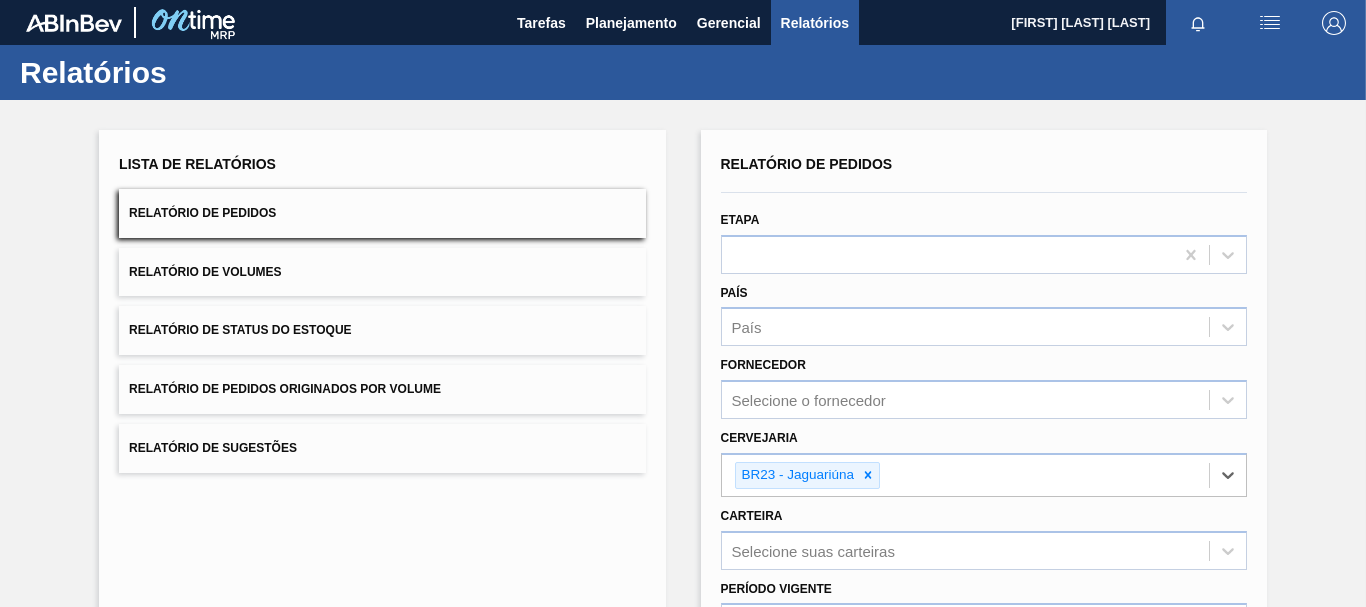 scroll, scrollTop: 324, scrollLeft: 0, axis: vertical 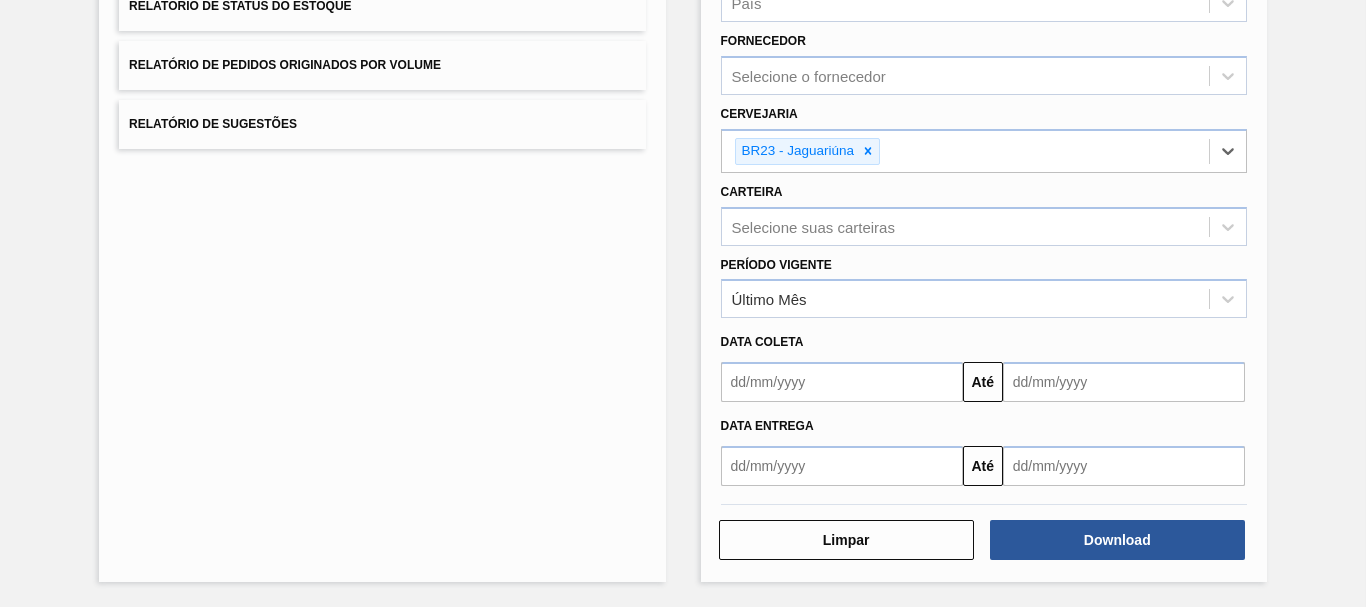 click at bounding box center [842, 466] 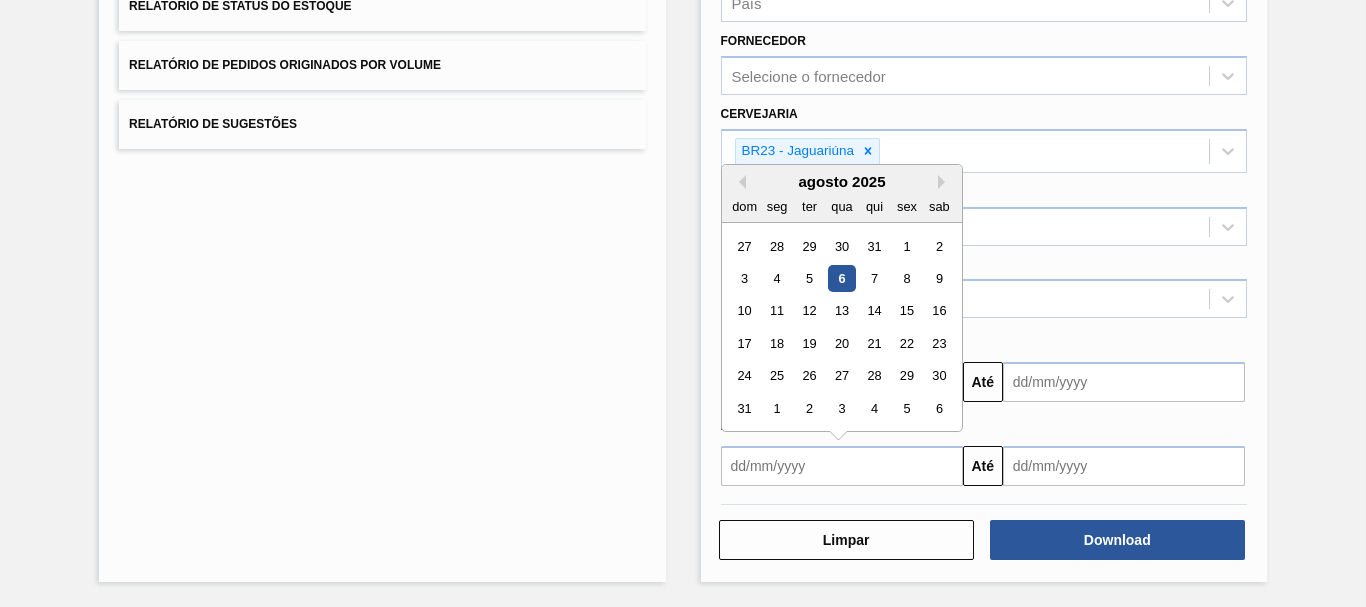 click on "6" at bounding box center [841, 278] 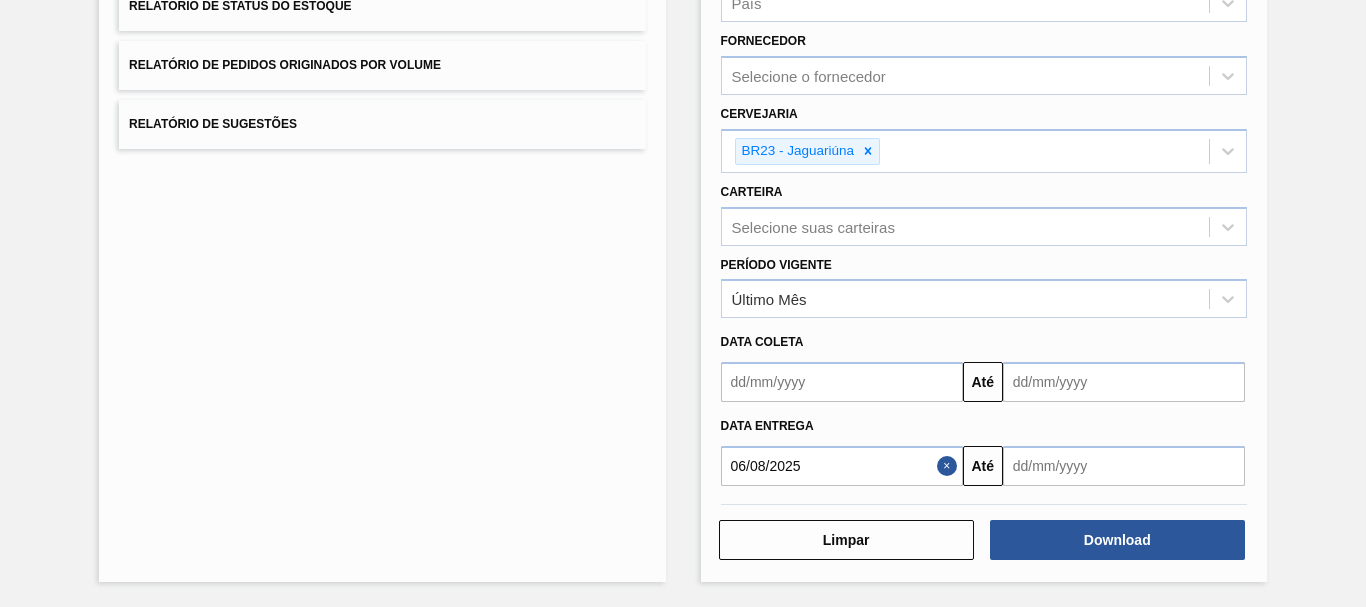 type on "06/08/2025" 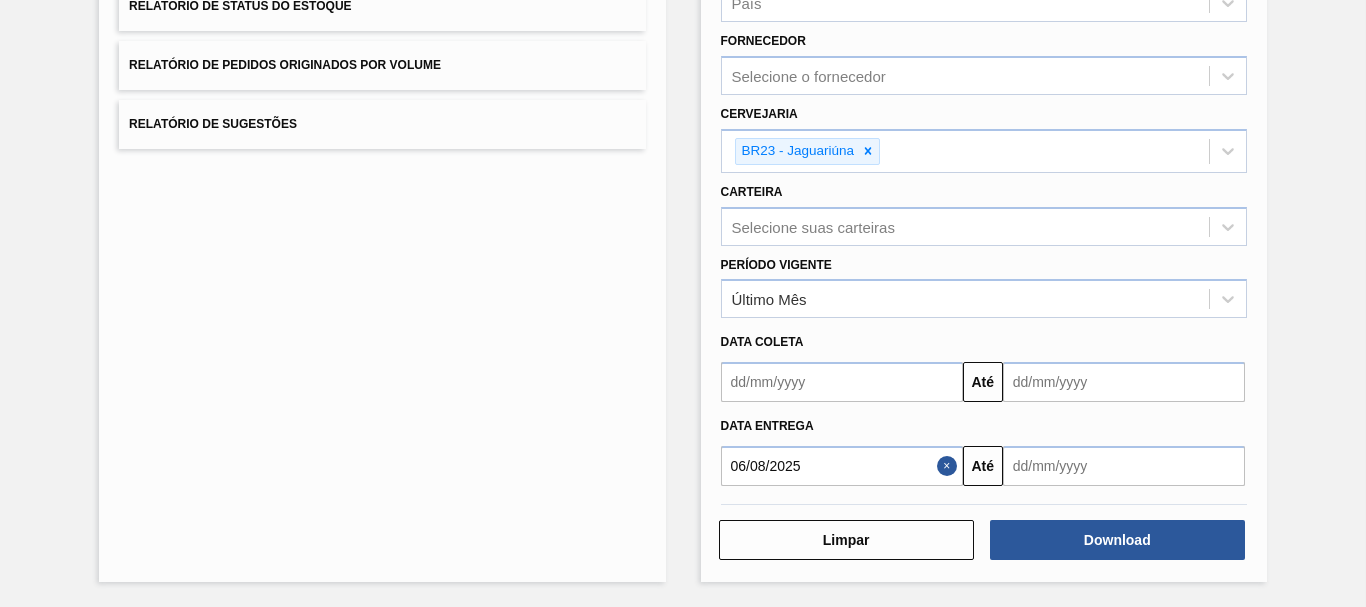 click at bounding box center [1124, 466] 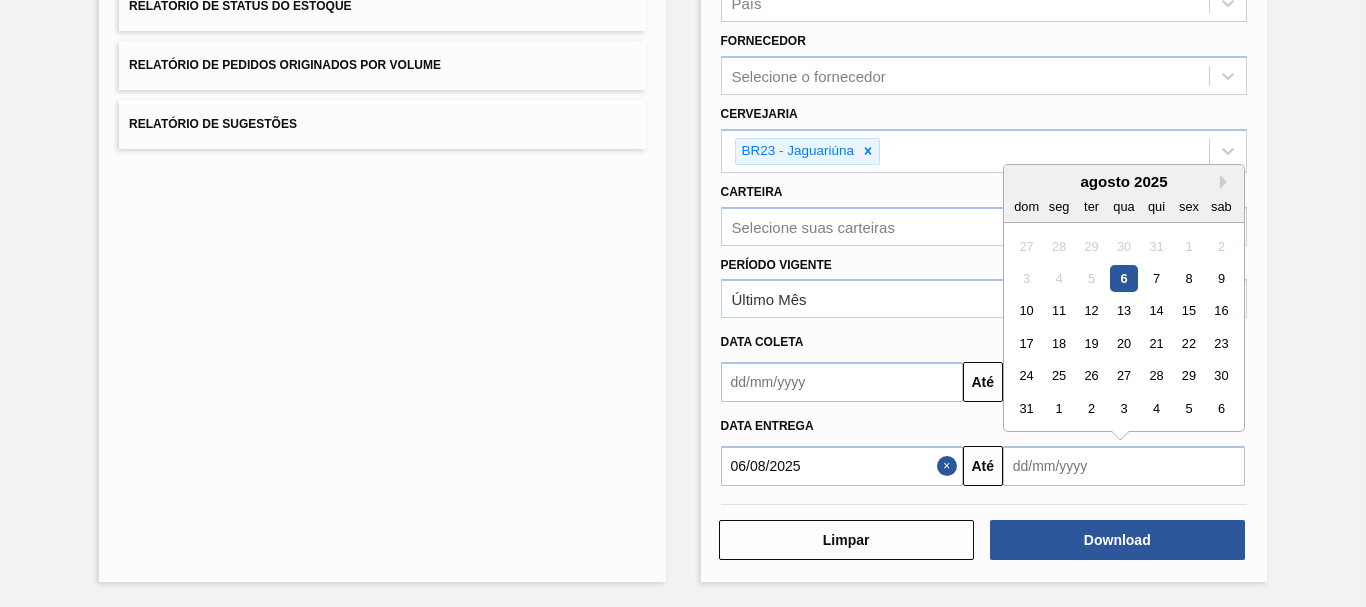 click on "6" at bounding box center [1123, 278] 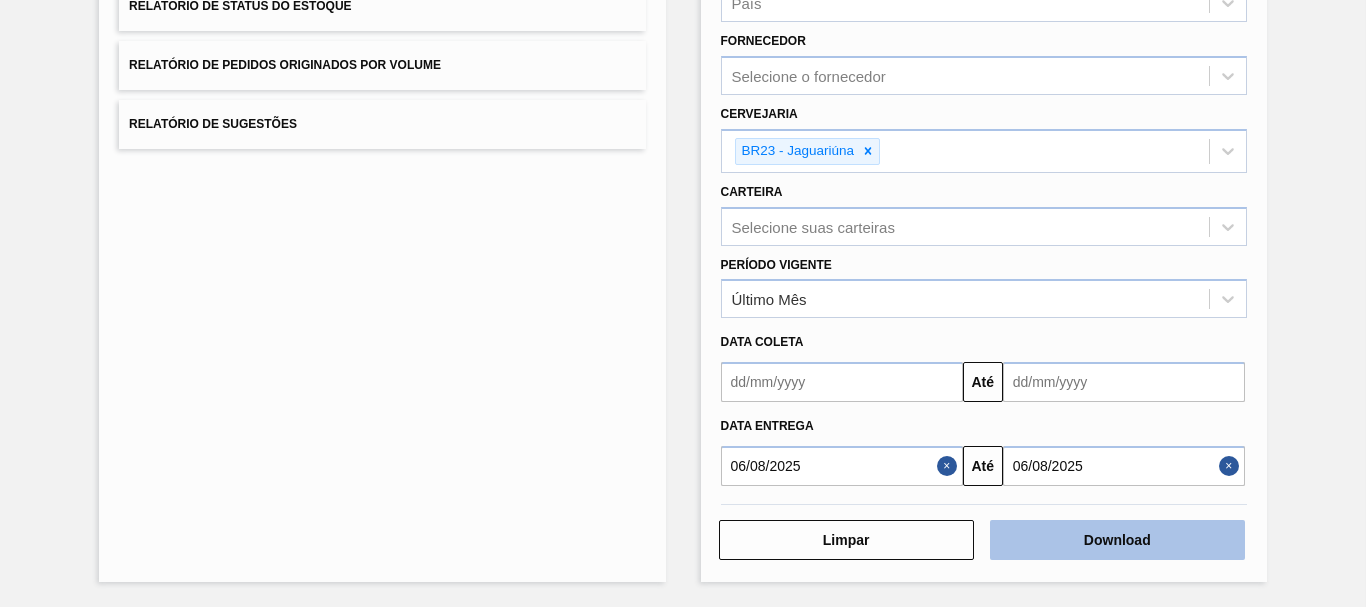 click on "Download" at bounding box center [1117, 540] 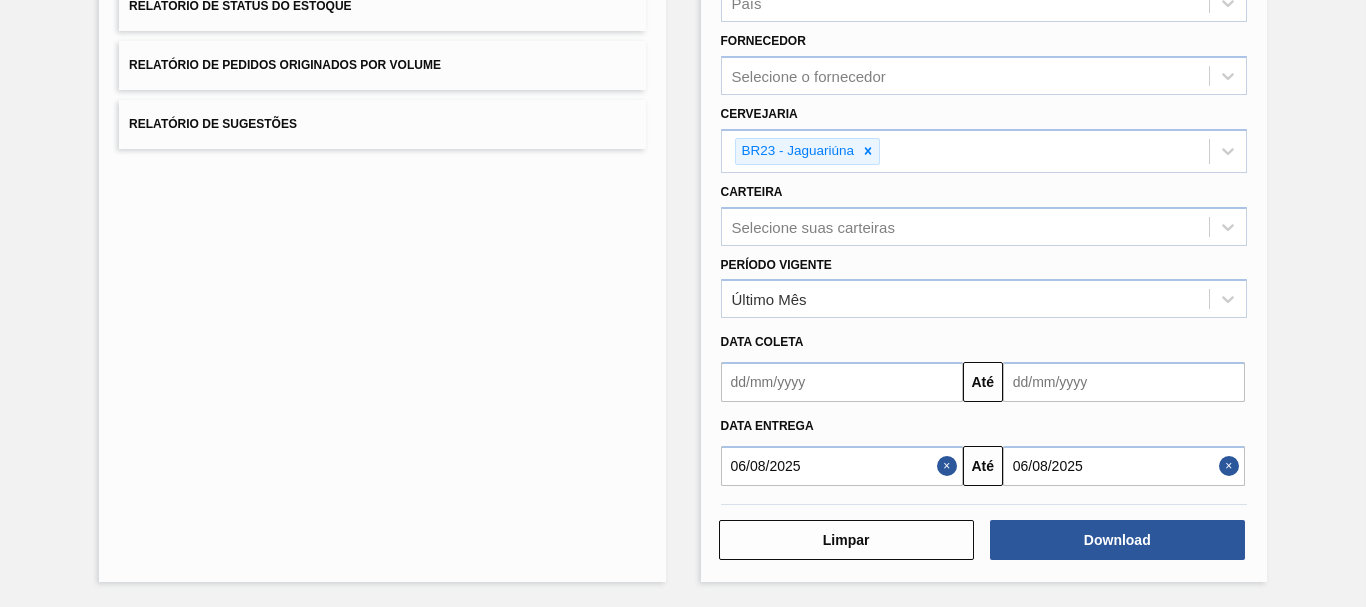 scroll, scrollTop: 0, scrollLeft: 0, axis: both 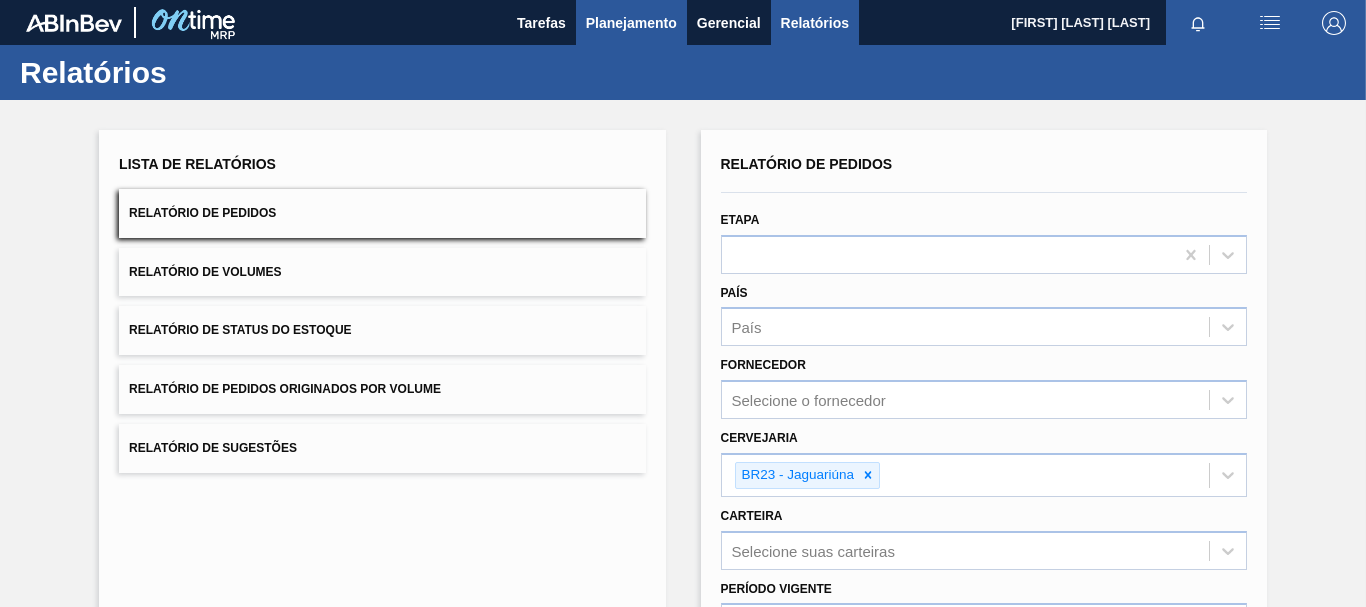 click on "Planejamento" at bounding box center [631, 23] 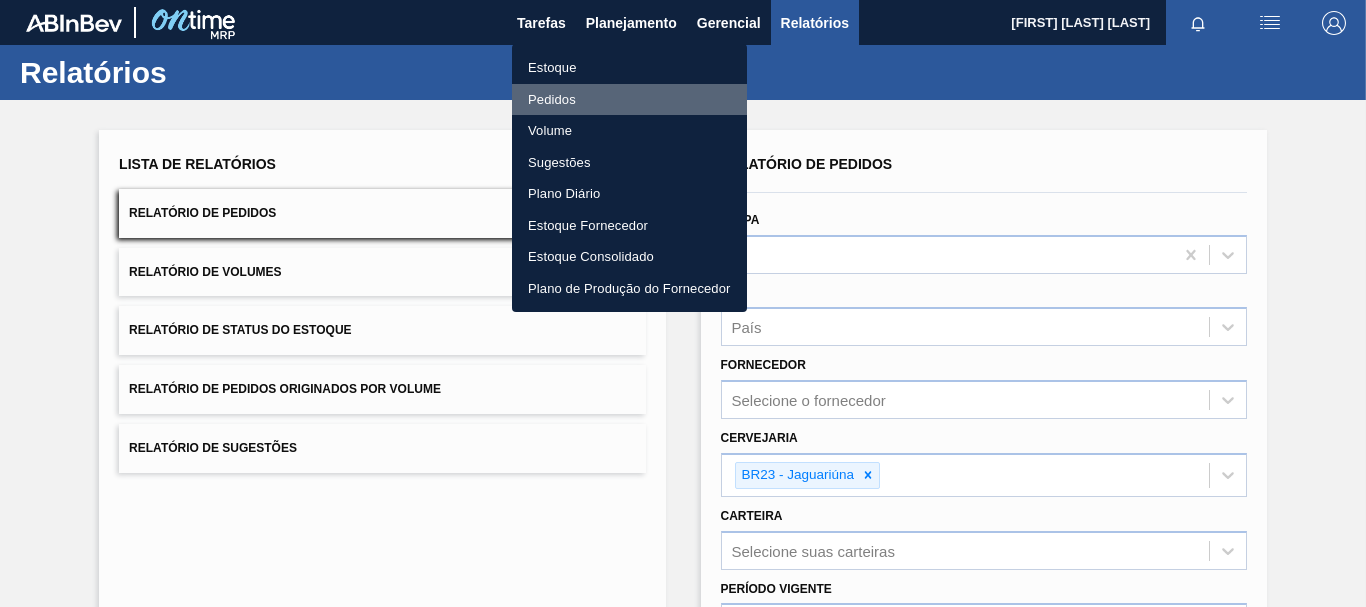 click on "Pedidos" at bounding box center (629, 100) 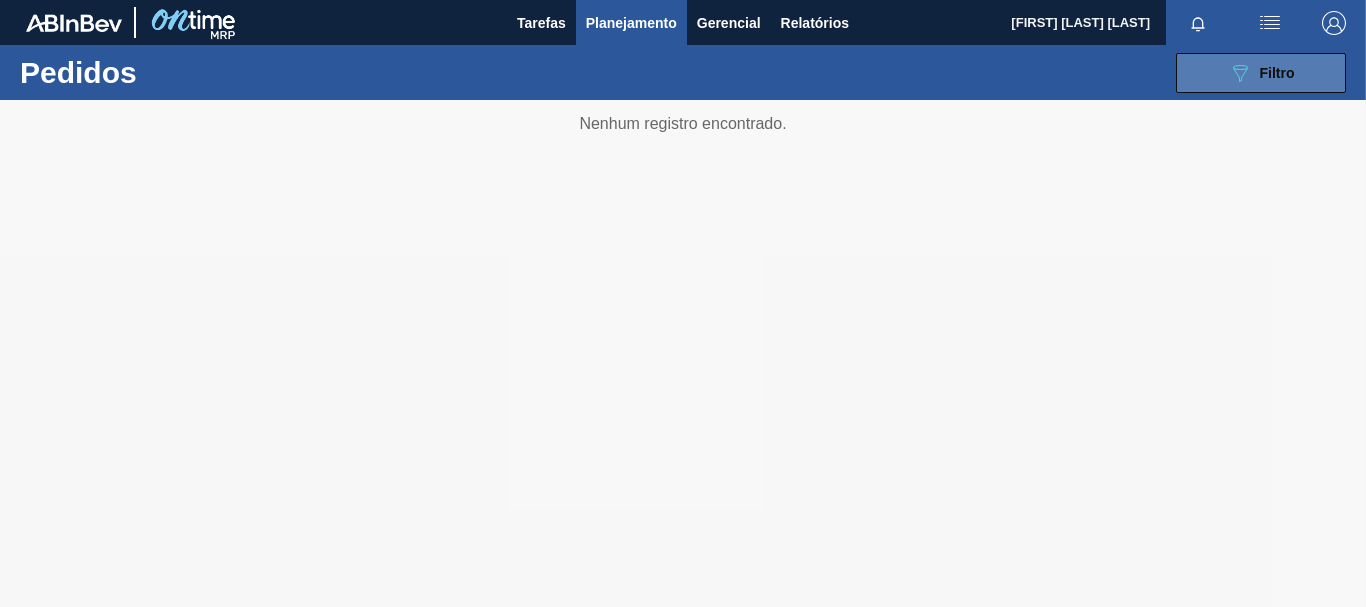 click on "Filtro" at bounding box center (1277, 73) 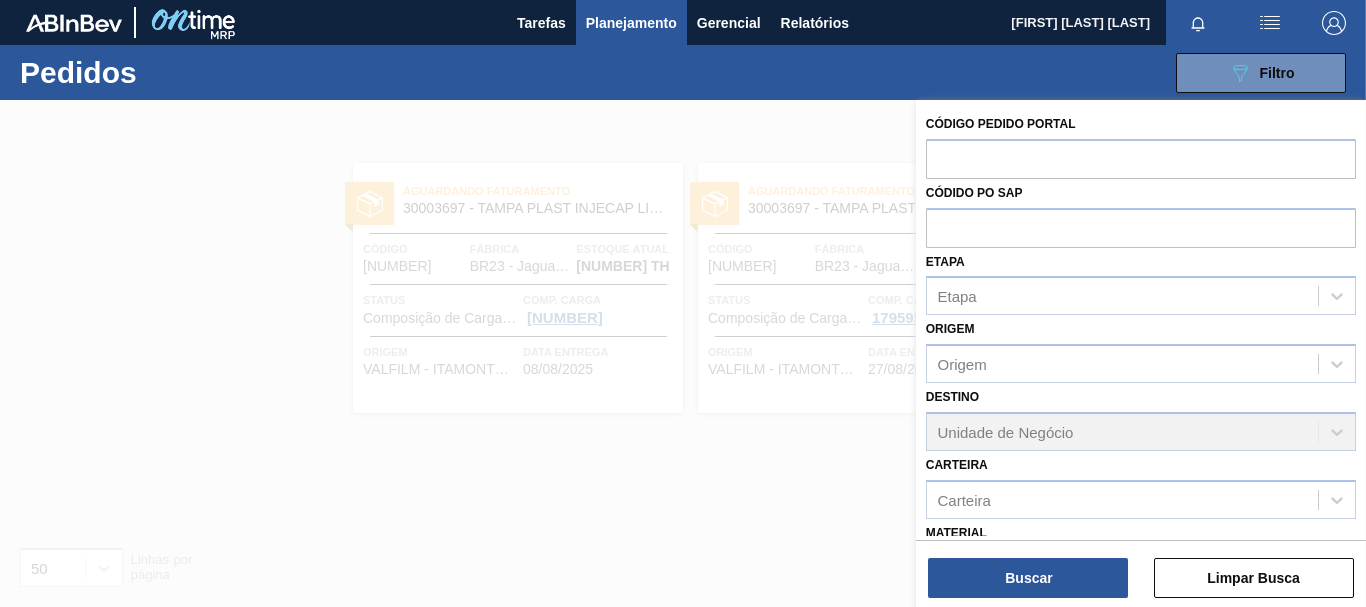 scroll, scrollTop: 262, scrollLeft: 0, axis: vertical 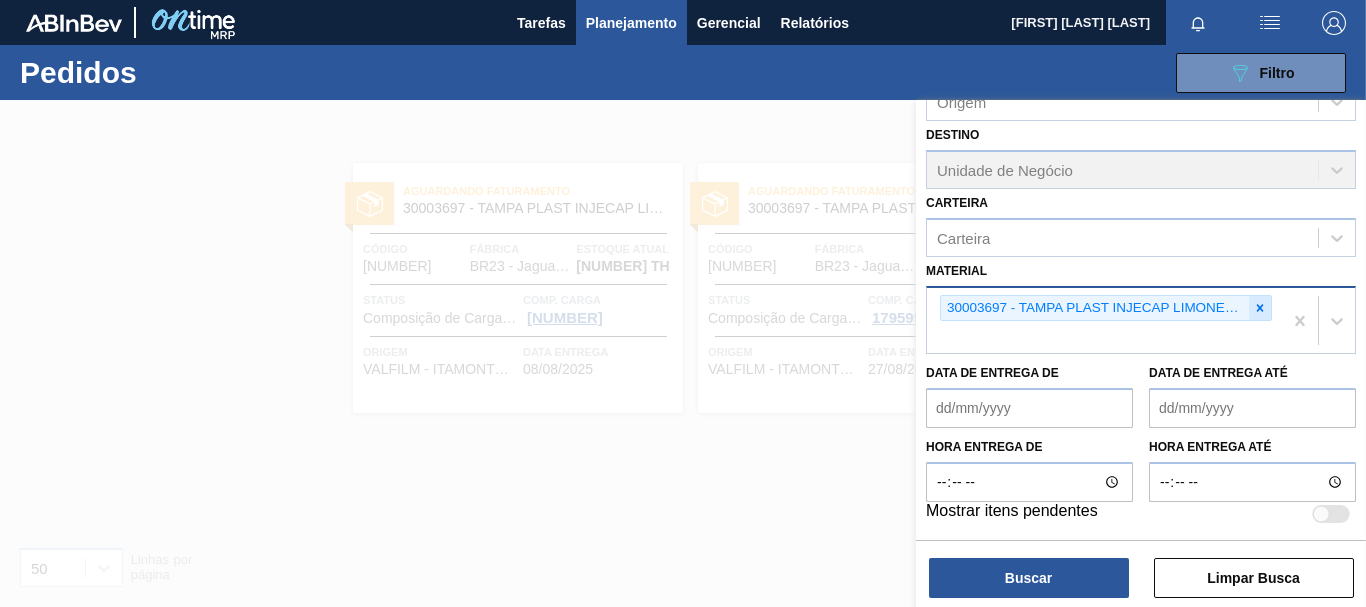 click 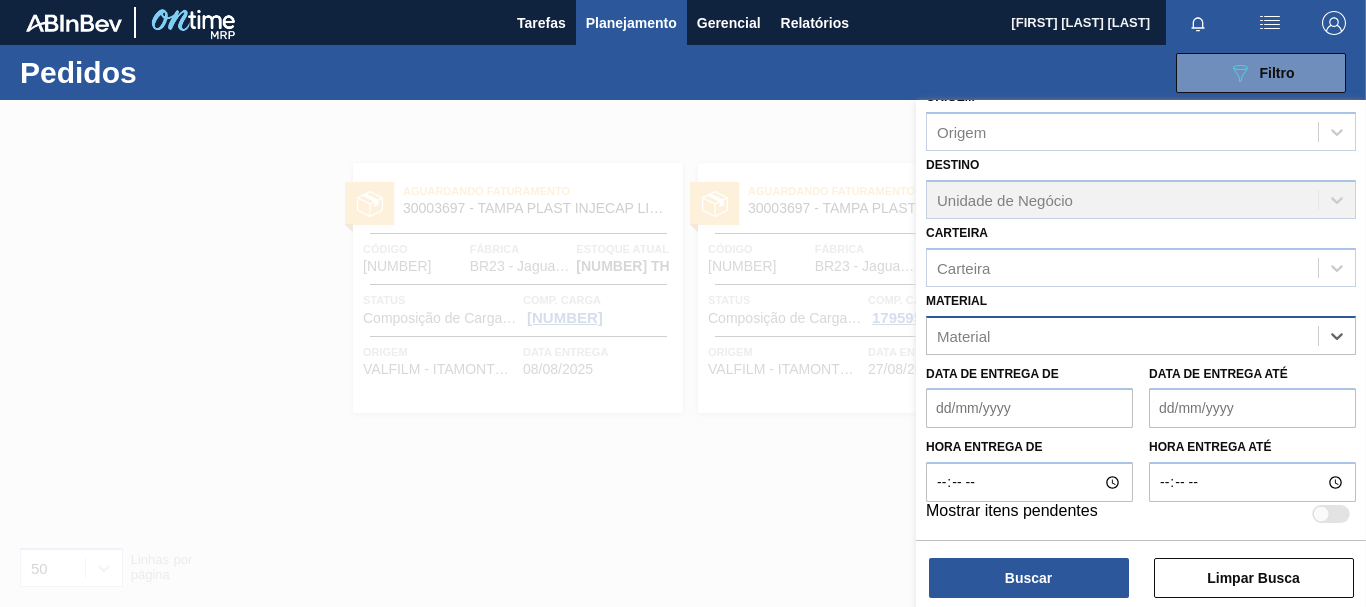 scroll, scrollTop: 232, scrollLeft: 0, axis: vertical 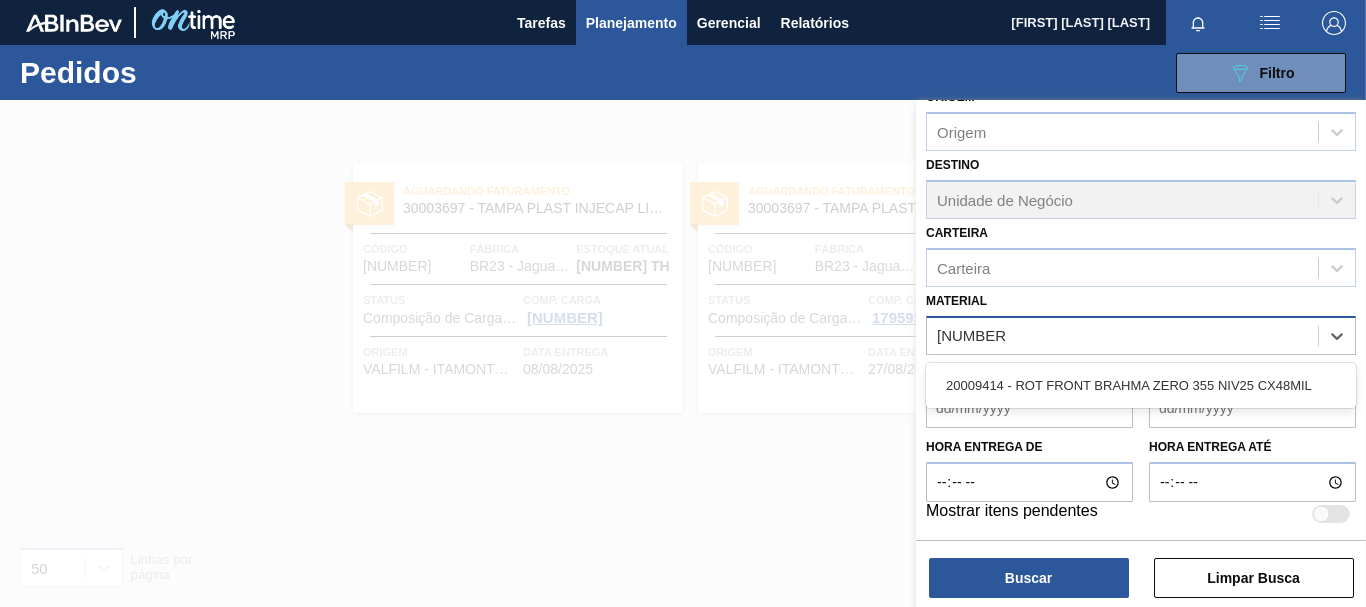 type 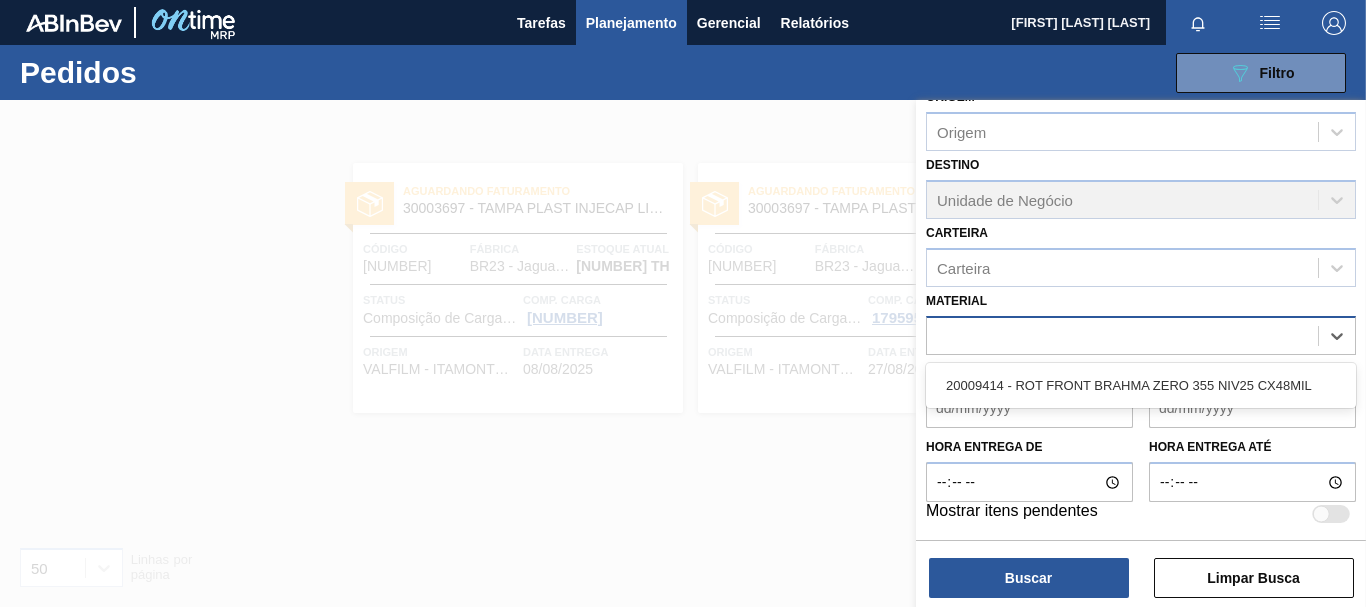 scroll, scrollTop: 262, scrollLeft: 0, axis: vertical 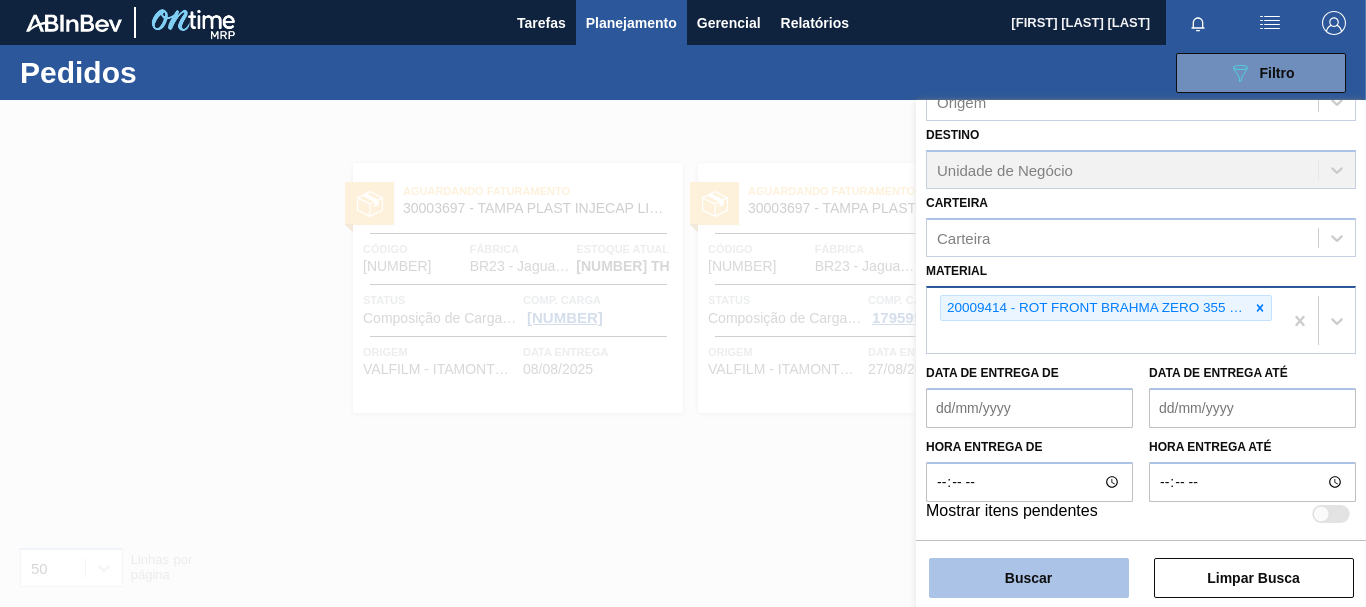 click on "Buscar" at bounding box center [1029, 578] 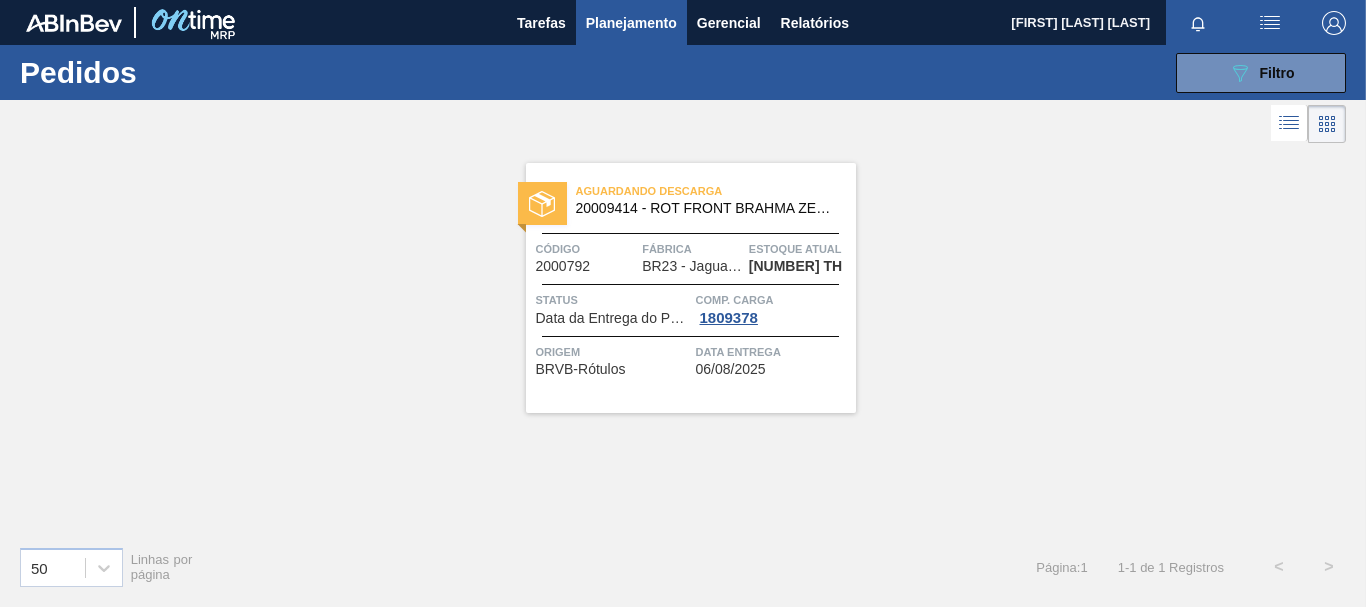click on "Aguardando Descarga [NUMBER] - [PRODUCT] Código [NUMBER] Fábrica BR23 - Jaguariúna Estoque atual [NUMBER] TH Status Data da Entrega do Pedido Antecipada Comp. Carga [NUMBER] Origem BRVB-Rótulos Data entrega [DATE]" at bounding box center (691, 288) 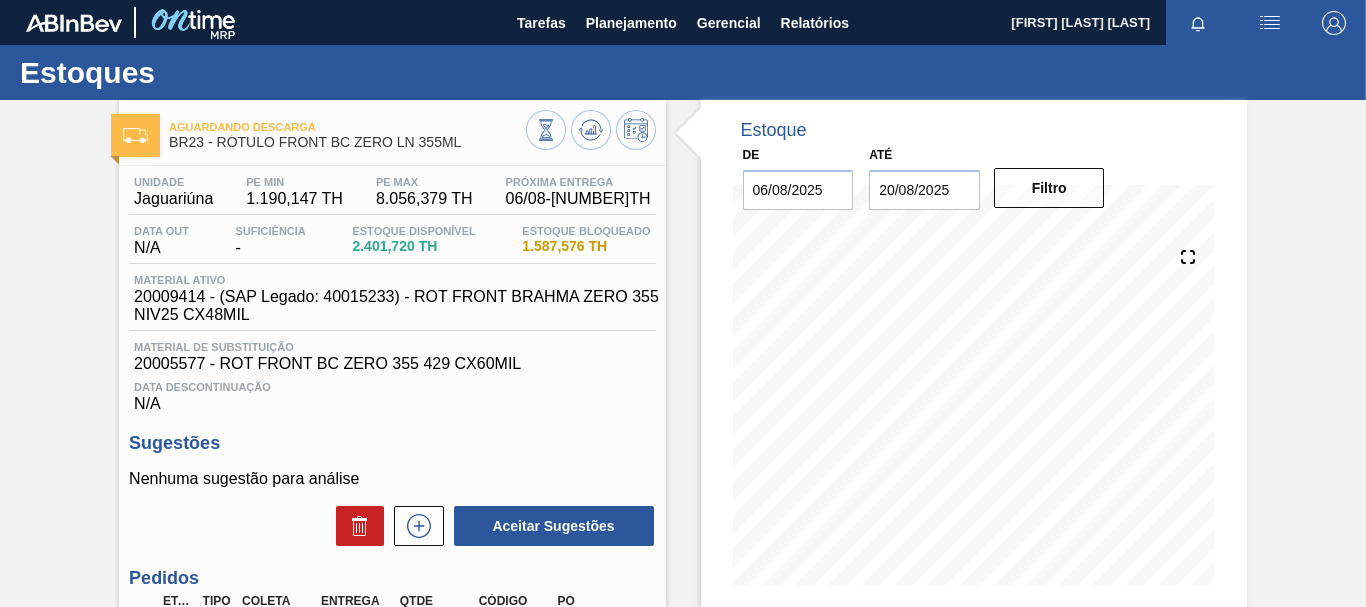 scroll, scrollTop: 253, scrollLeft: 0, axis: vertical 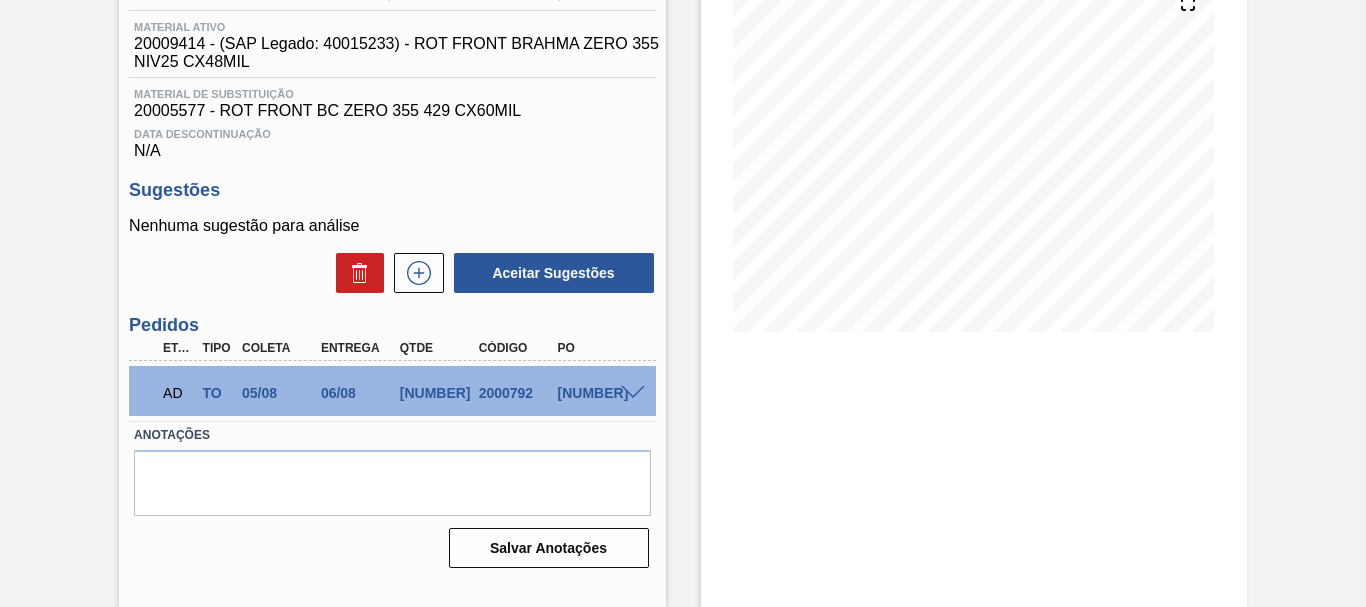 click at bounding box center (633, 393) 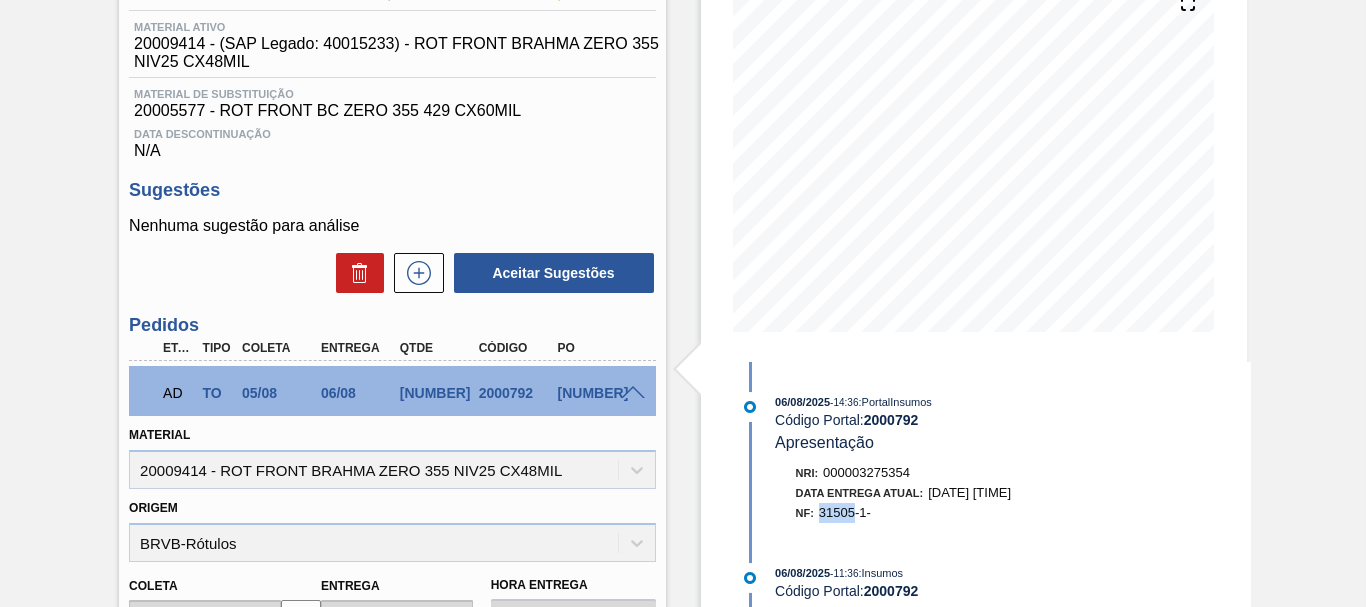 drag, startPoint x: 856, startPoint y: 515, endPoint x: 823, endPoint y: 511, distance: 33.24154 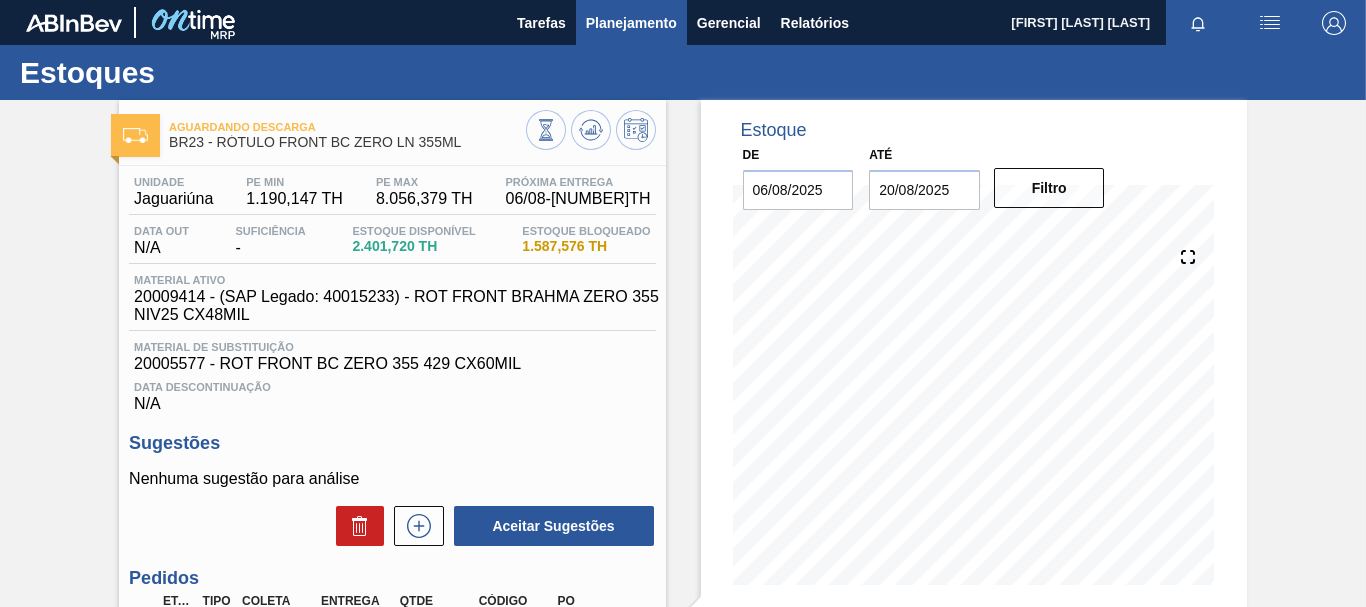 click on "Planejamento" at bounding box center [631, 22] 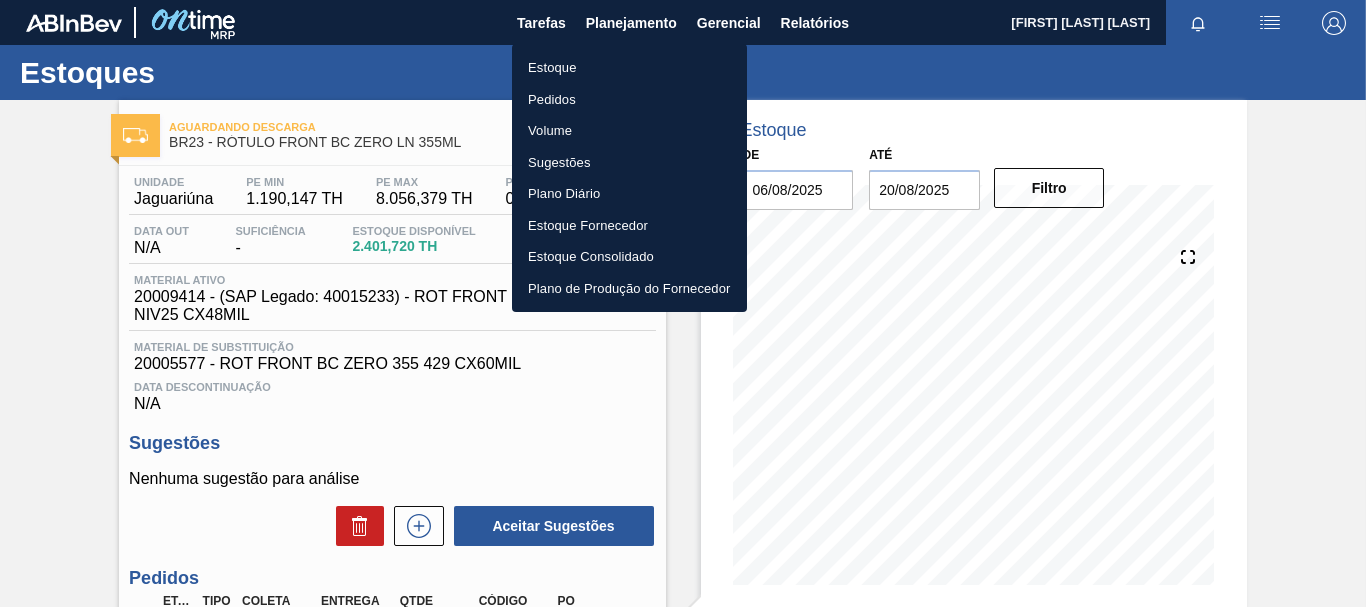 click on "Pedidos" at bounding box center [629, 100] 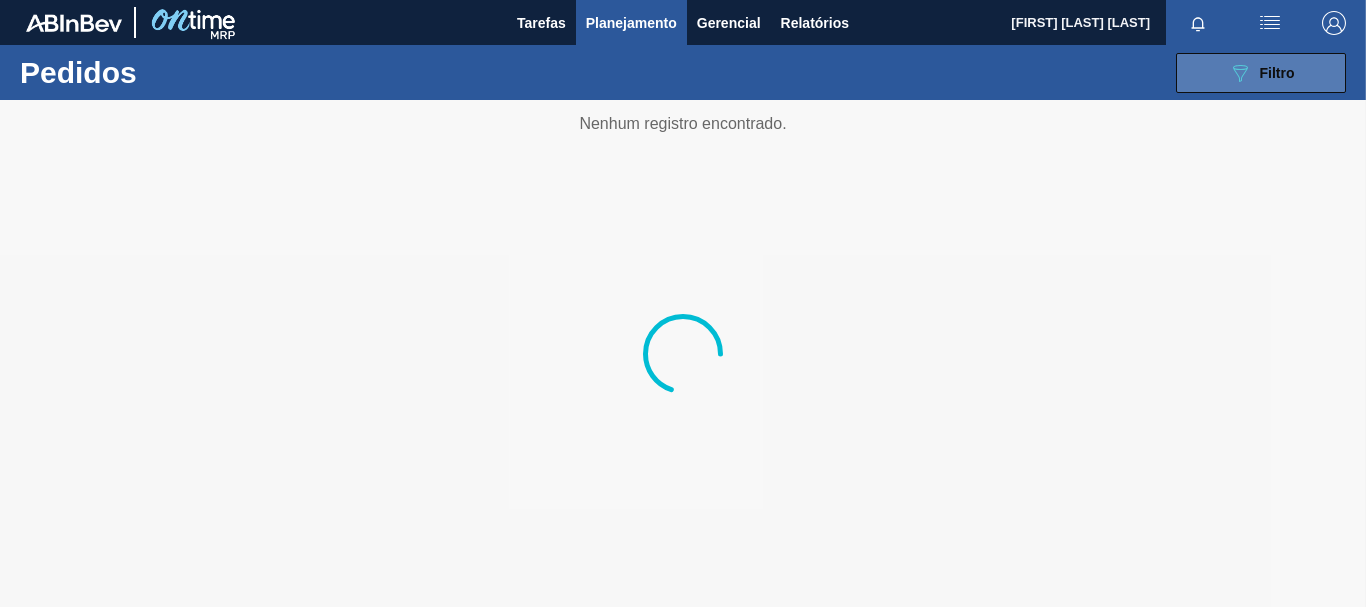 click on "Filtro" at bounding box center [1277, 73] 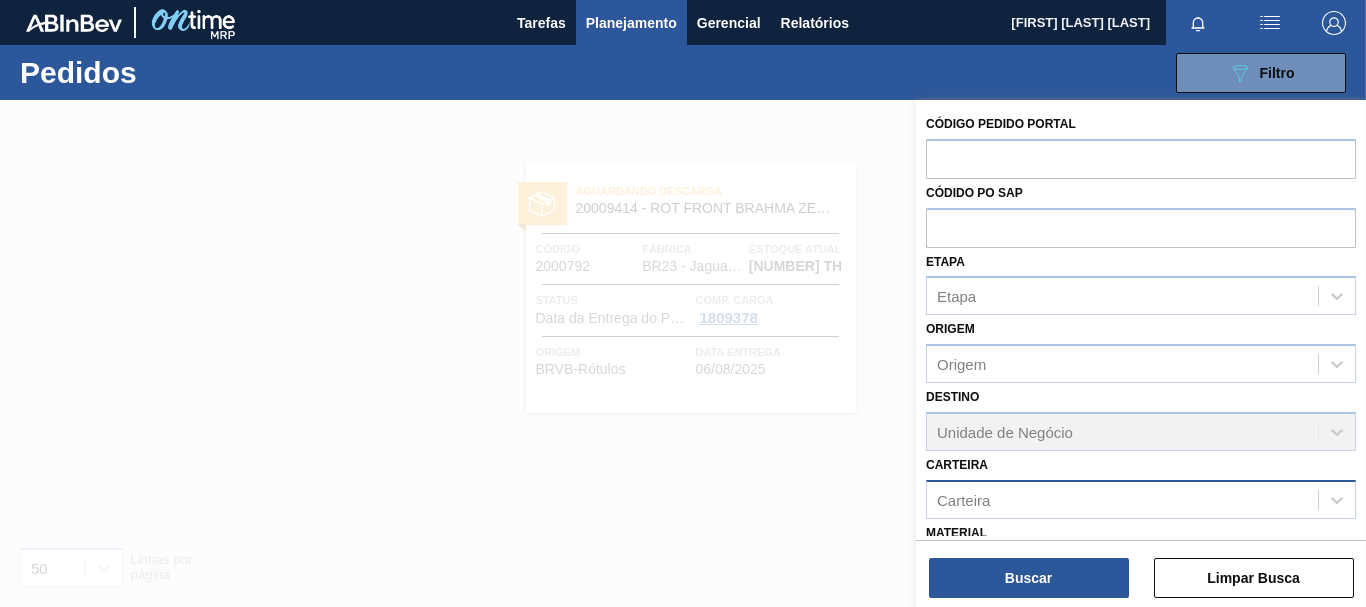 scroll, scrollTop: 262, scrollLeft: 0, axis: vertical 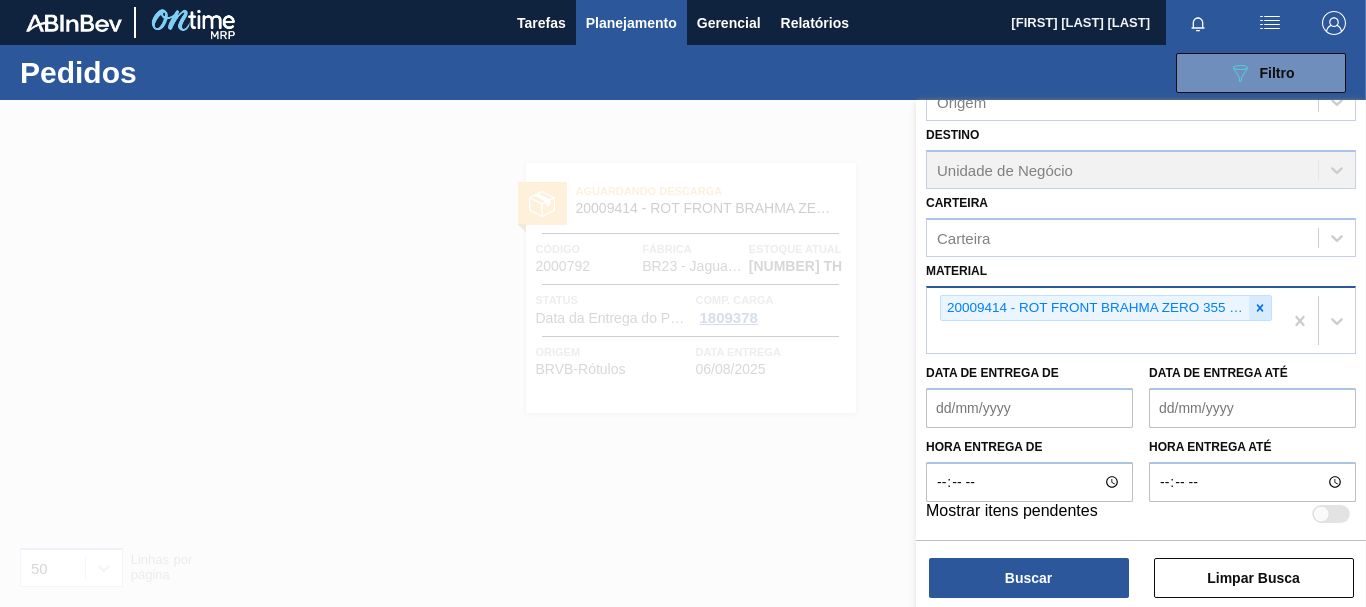 click 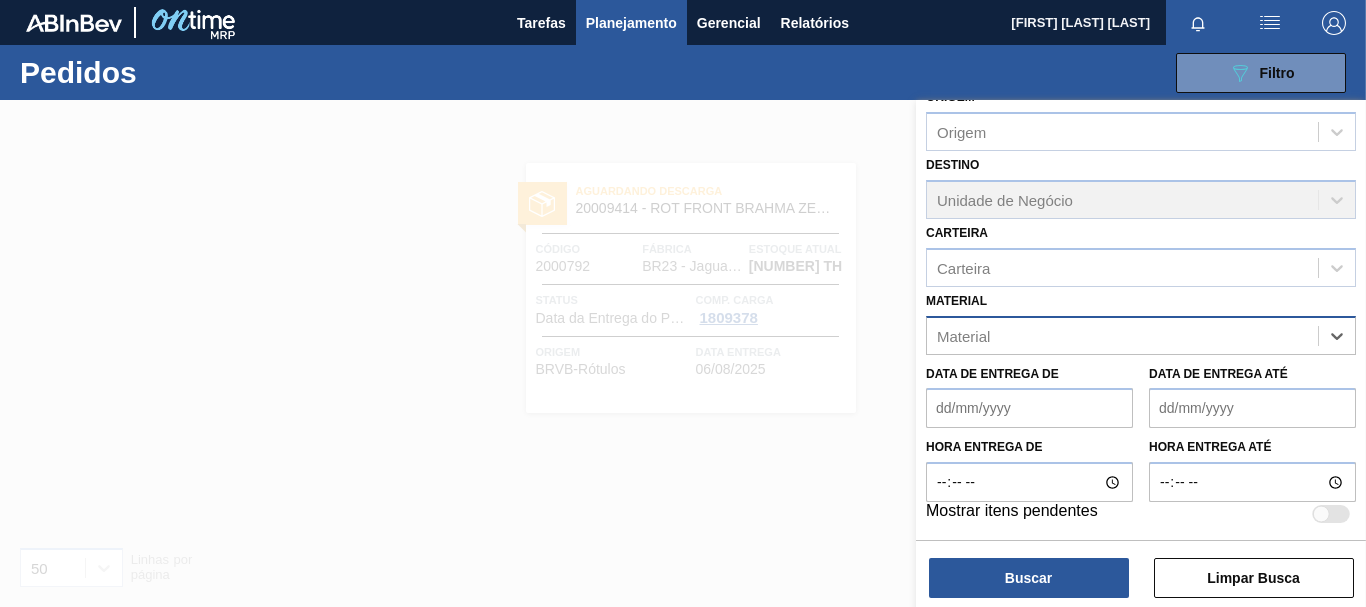paste on "30003623" 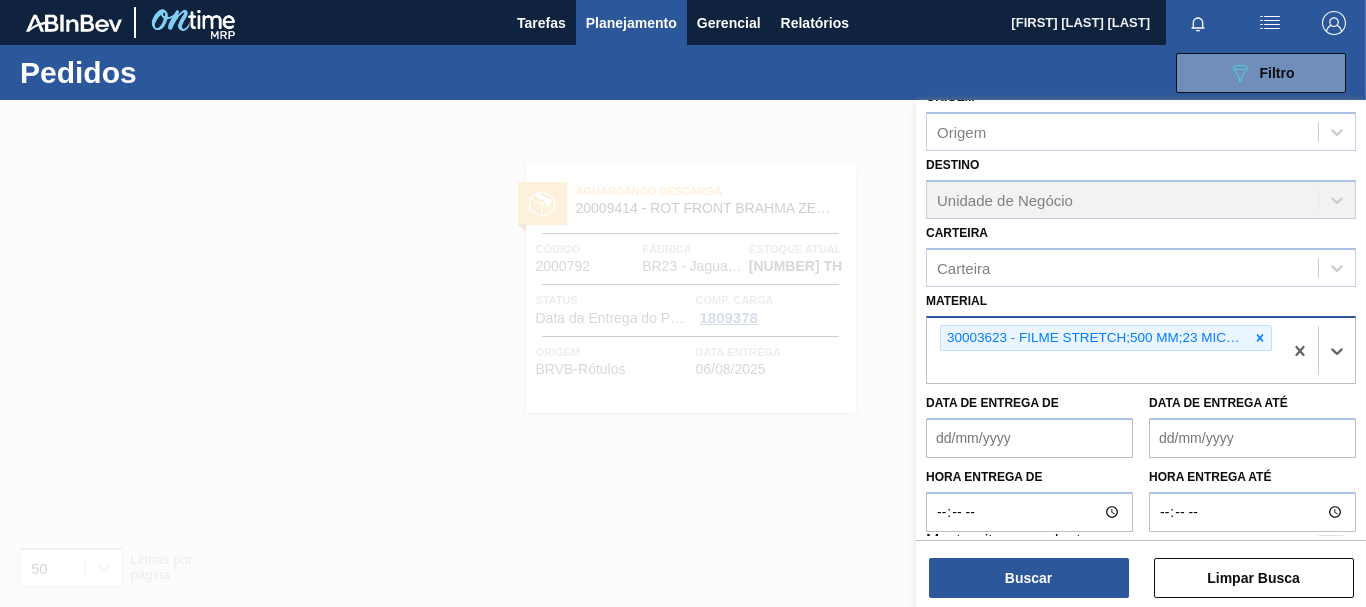 scroll, scrollTop: 262, scrollLeft: 0, axis: vertical 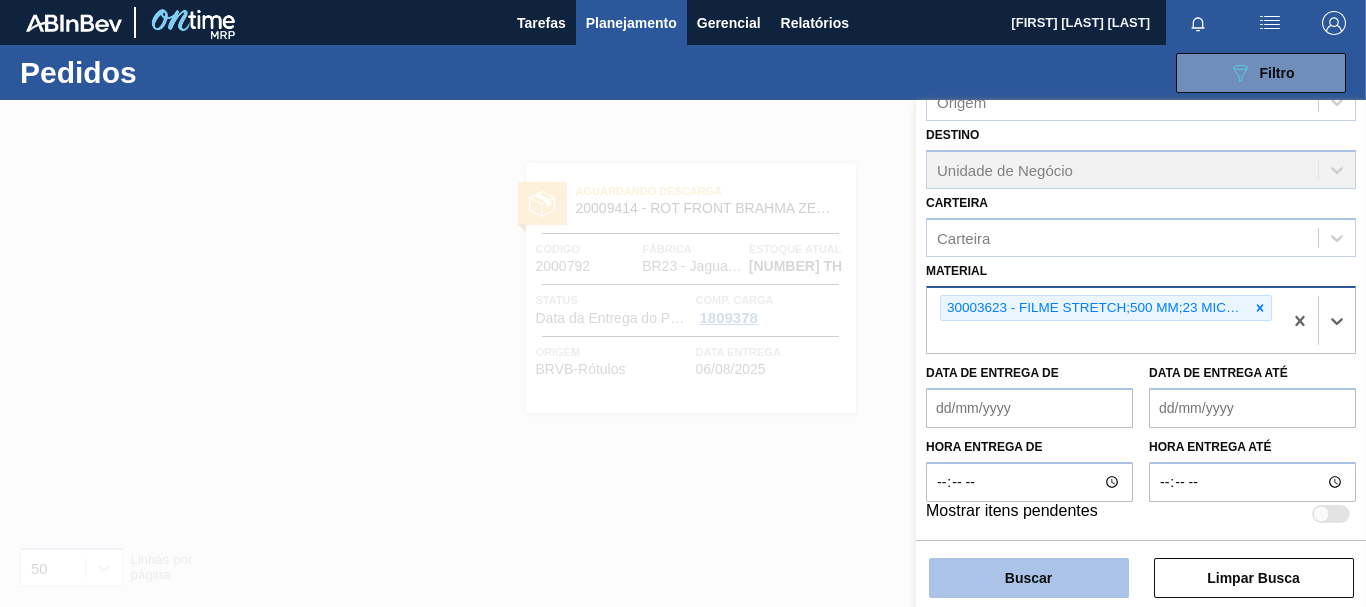 click on "Buscar" at bounding box center [1029, 578] 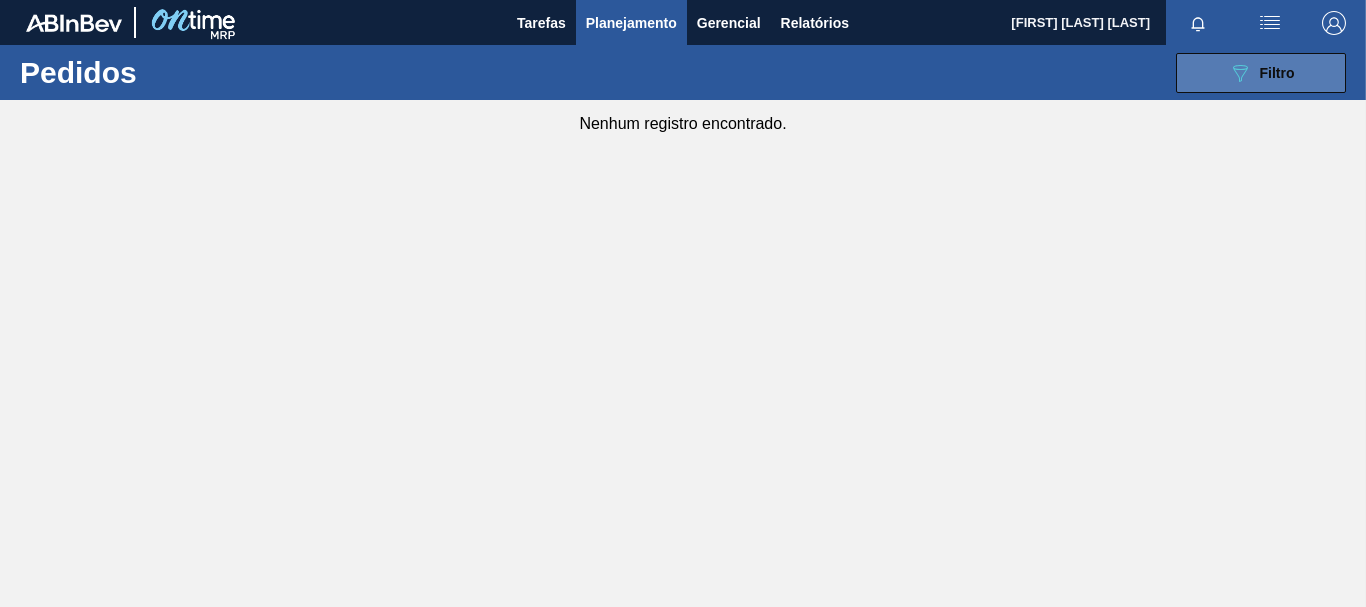 click on "089F7B8B-B2A5-4AFE-B5C0-19BA573D28AC Filtro" at bounding box center [1261, 73] 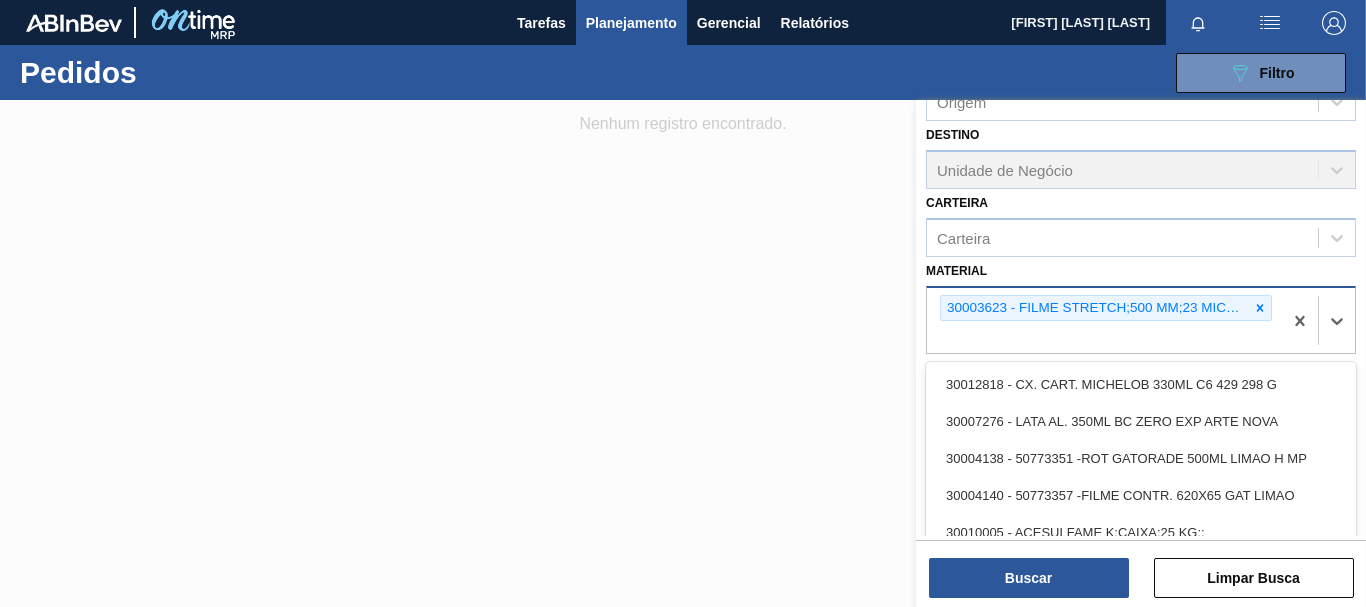 click on "30003623 - FILME STRETCH;500 MM;23 MICRA;;HISTRETCH" at bounding box center [1106, 308] 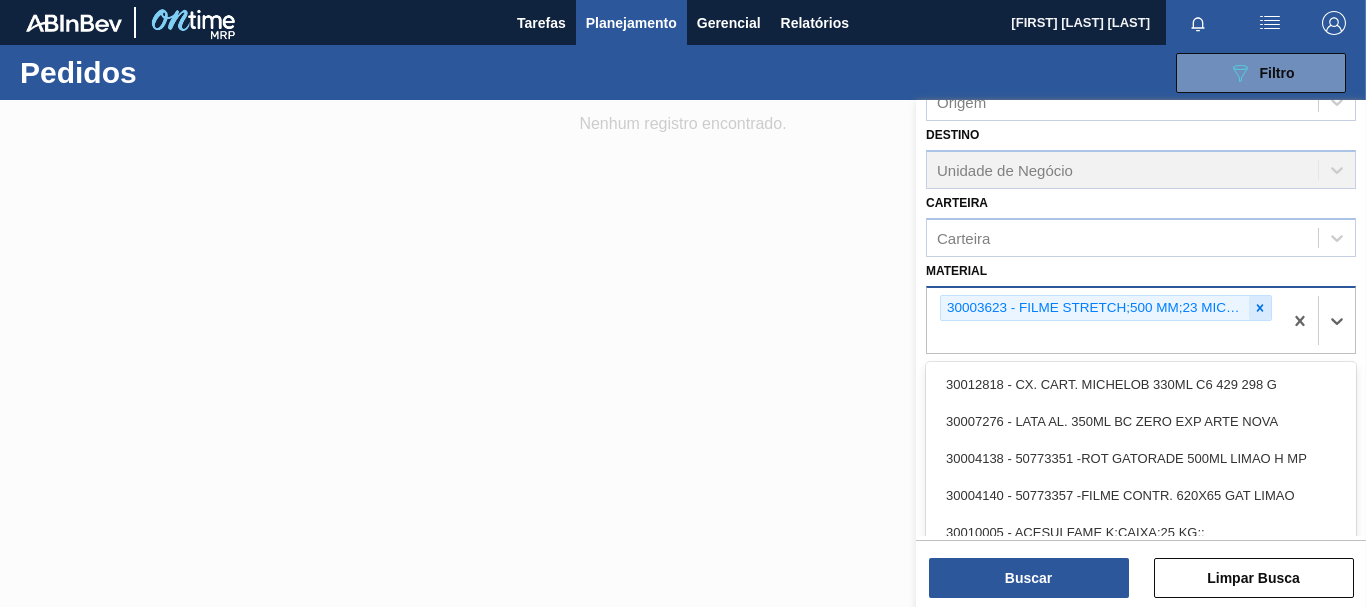 click 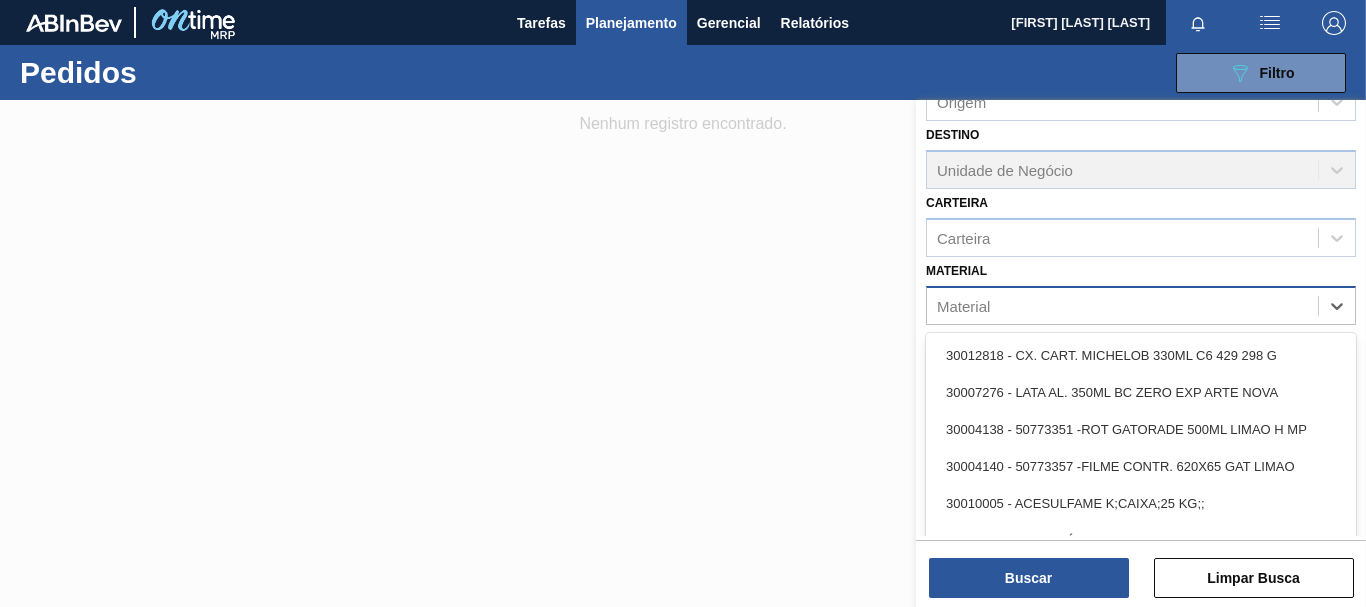 paste on "[NUMBER]" 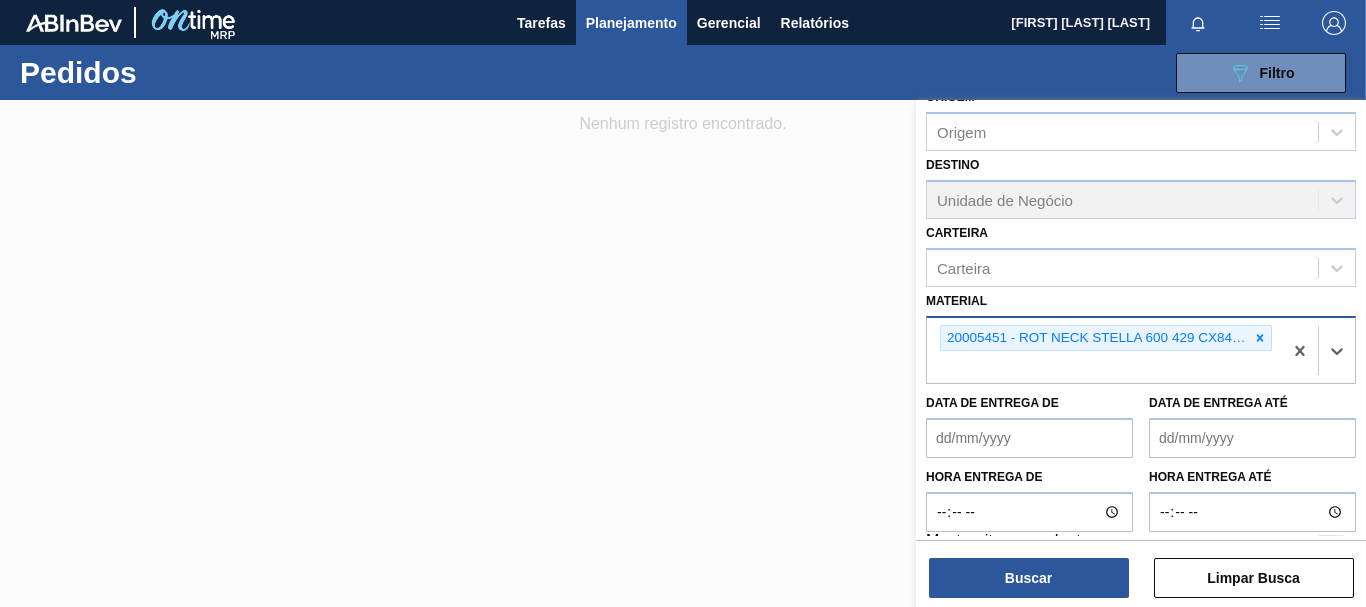 scroll, scrollTop: 262, scrollLeft: 0, axis: vertical 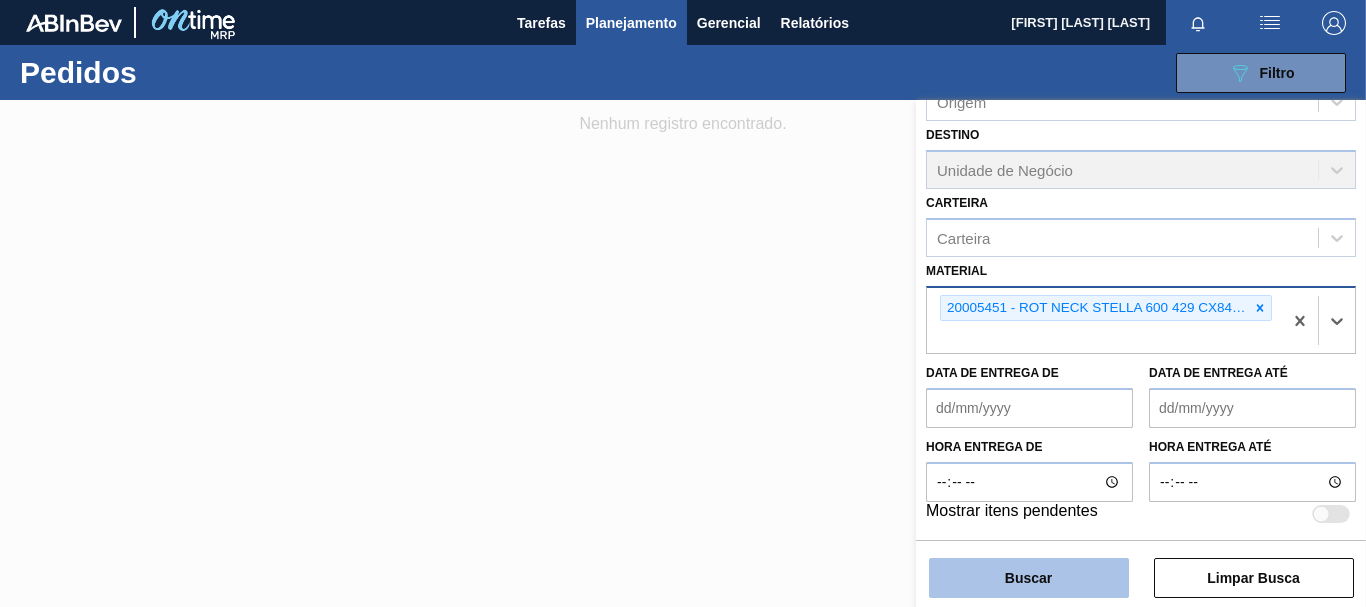 click on "Buscar" at bounding box center (1029, 578) 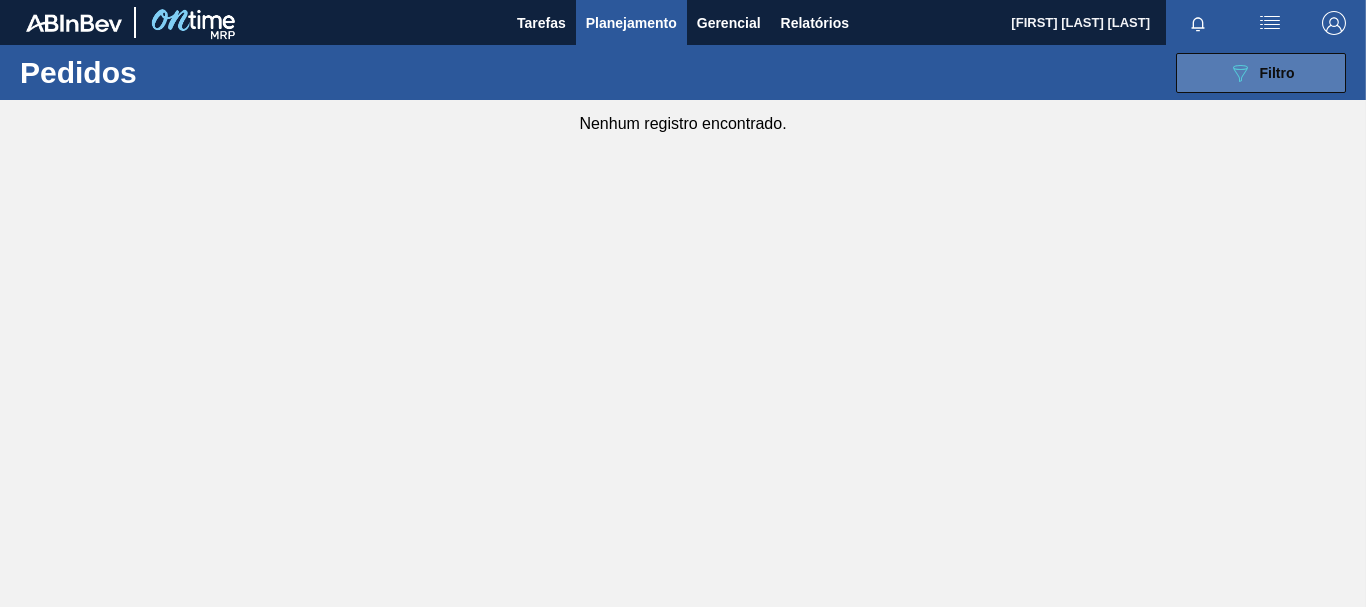 click on "089F7B8B-B2A5-4AFE-B5C0-19BA573D28AC Filtro" at bounding box center (1261, 73) 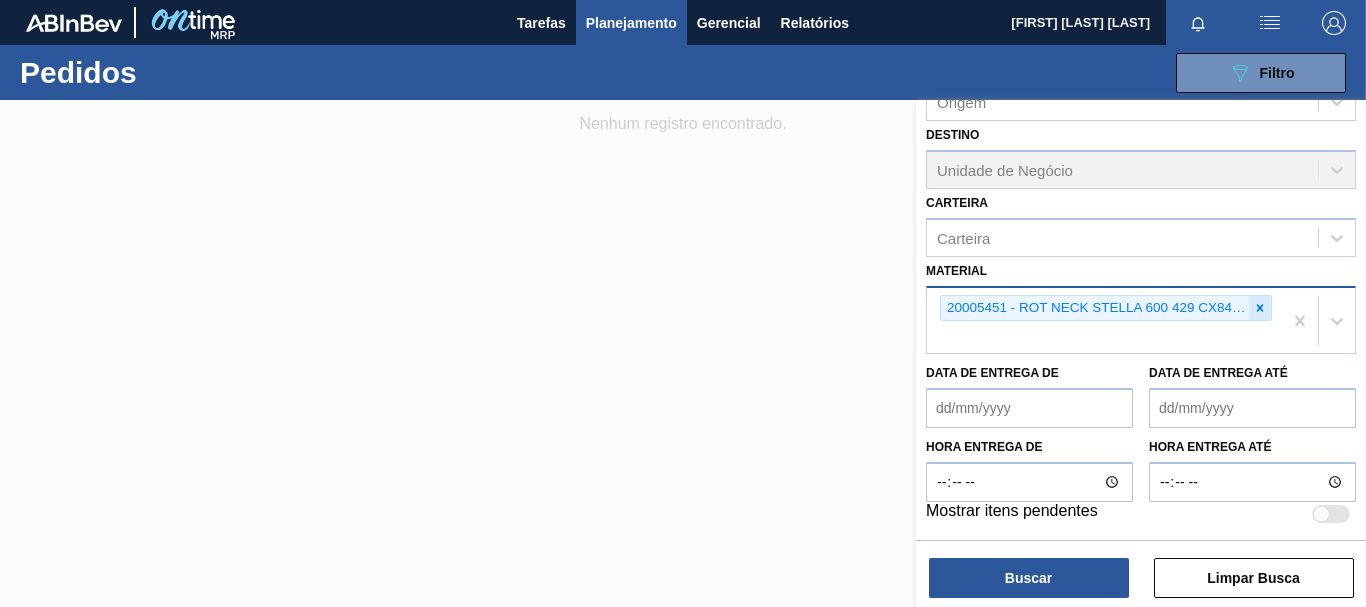 click 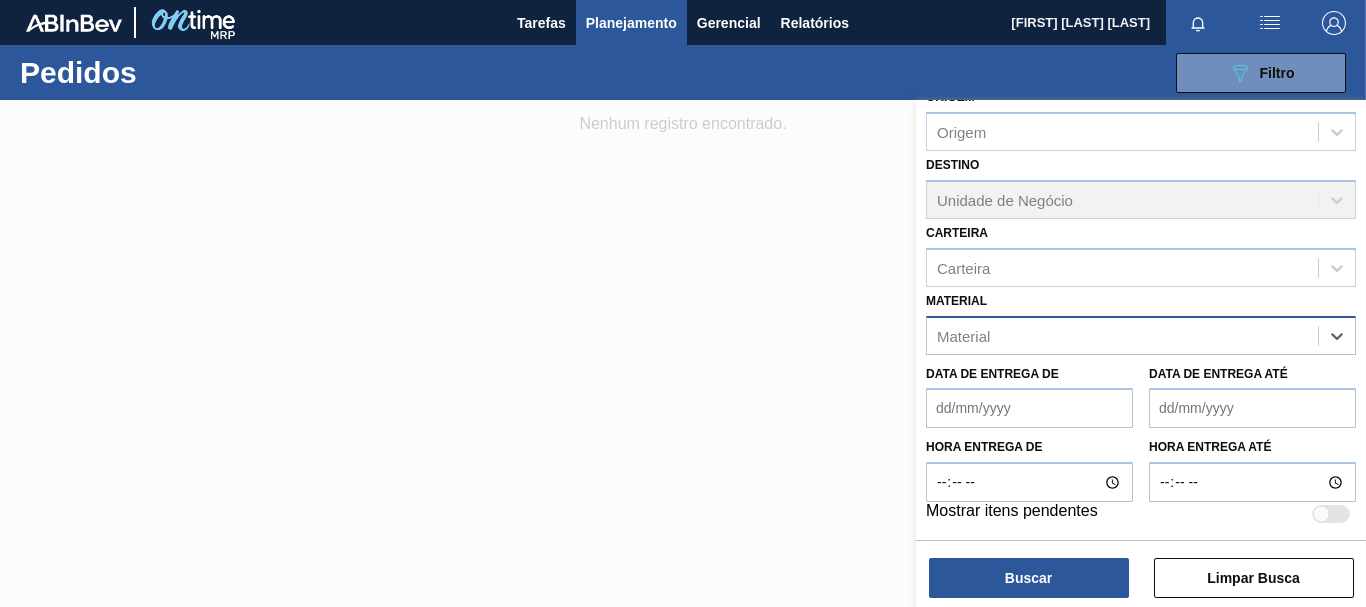 paste on "[NUMBER]" 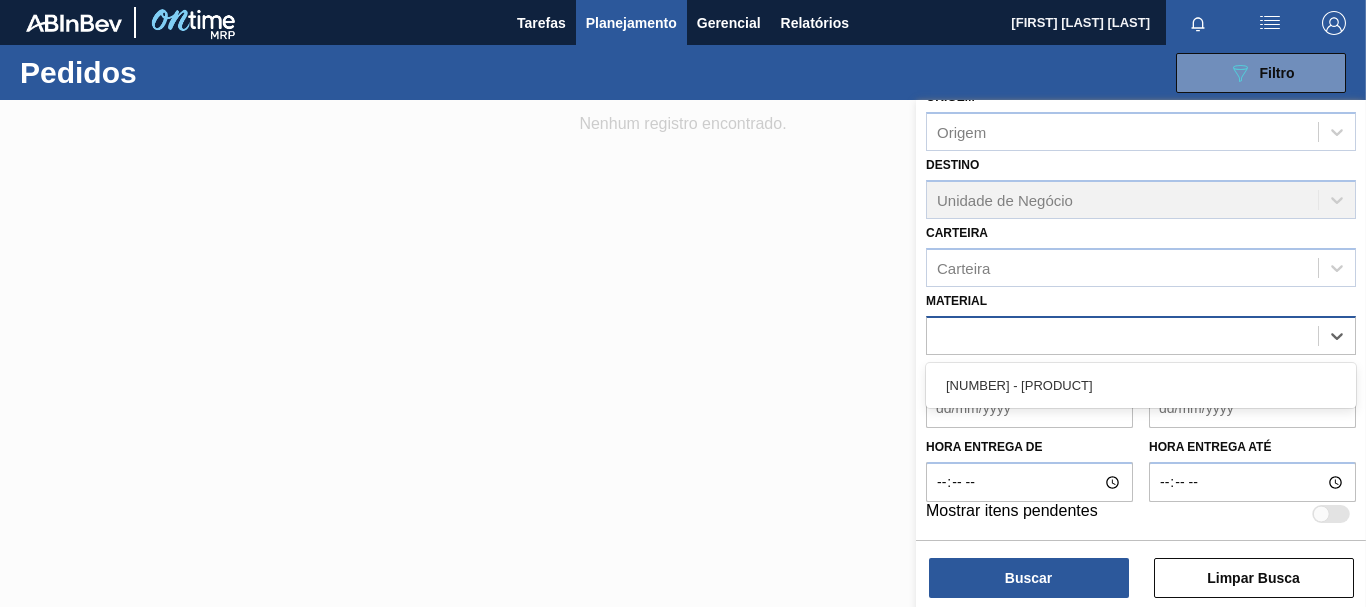scroll, scrollTop: 262, scrollLeft: 0, axis: vertical 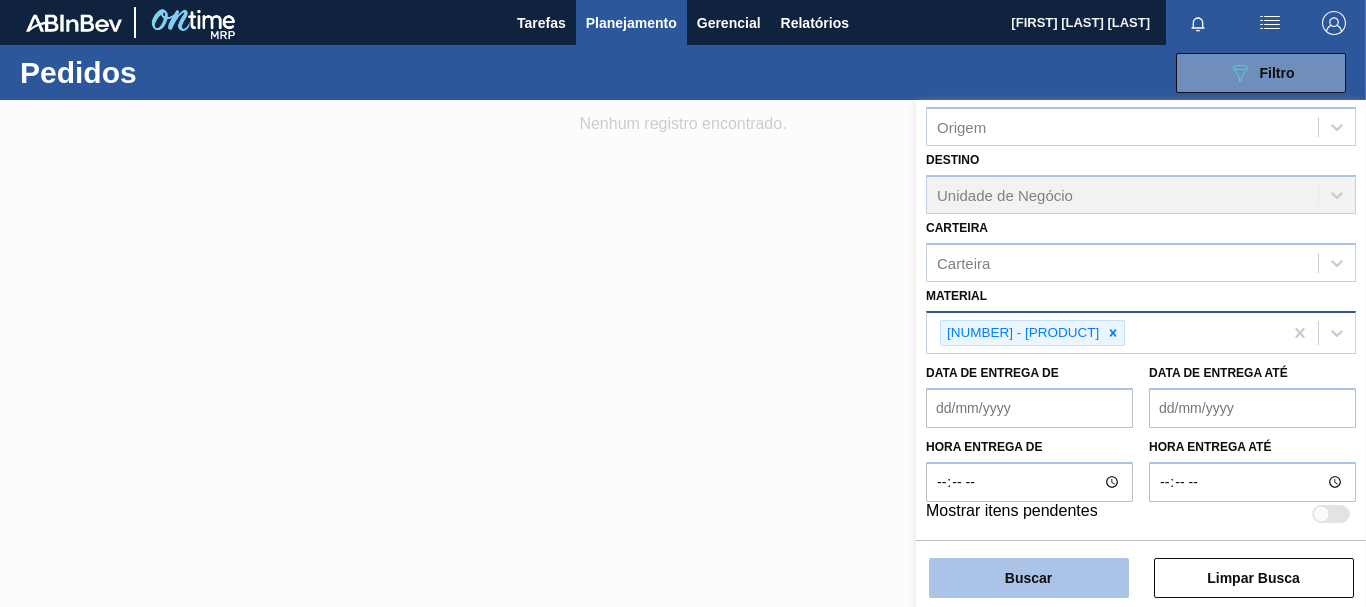 click on "Buscar" at bounding box center (1029, 578) 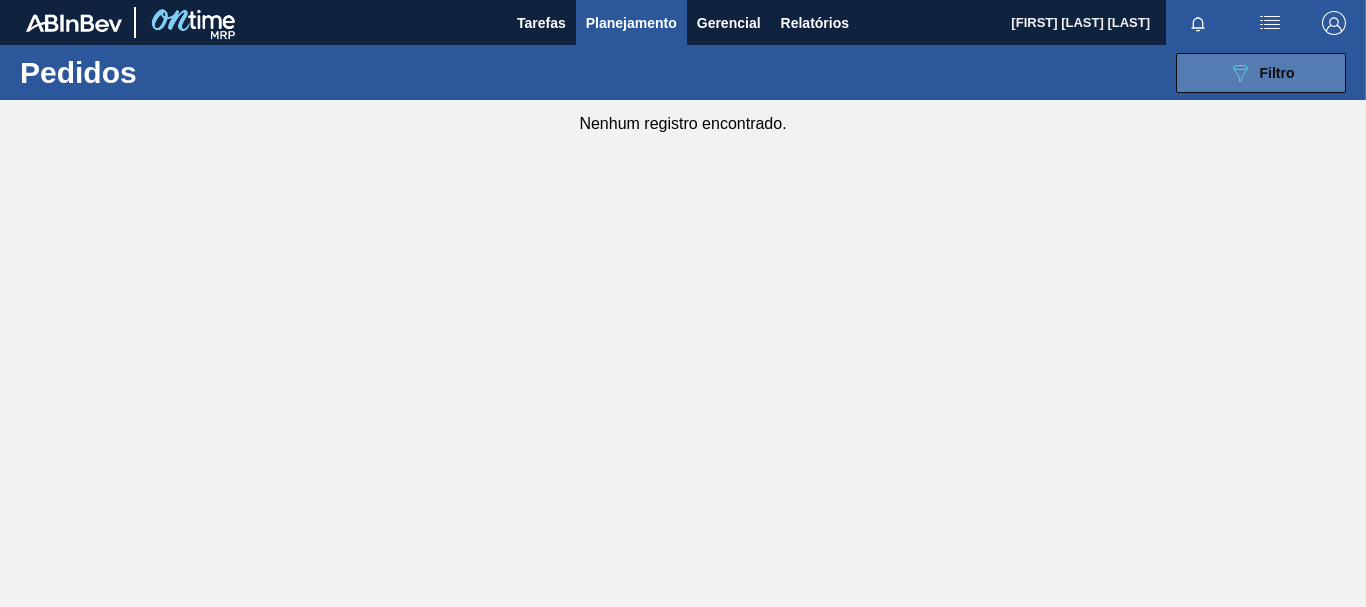 click on "089F7B8B-B2A5-4AFE-B5C0-19BA573D28AC Filtro" at bounding box center [1261, 73] 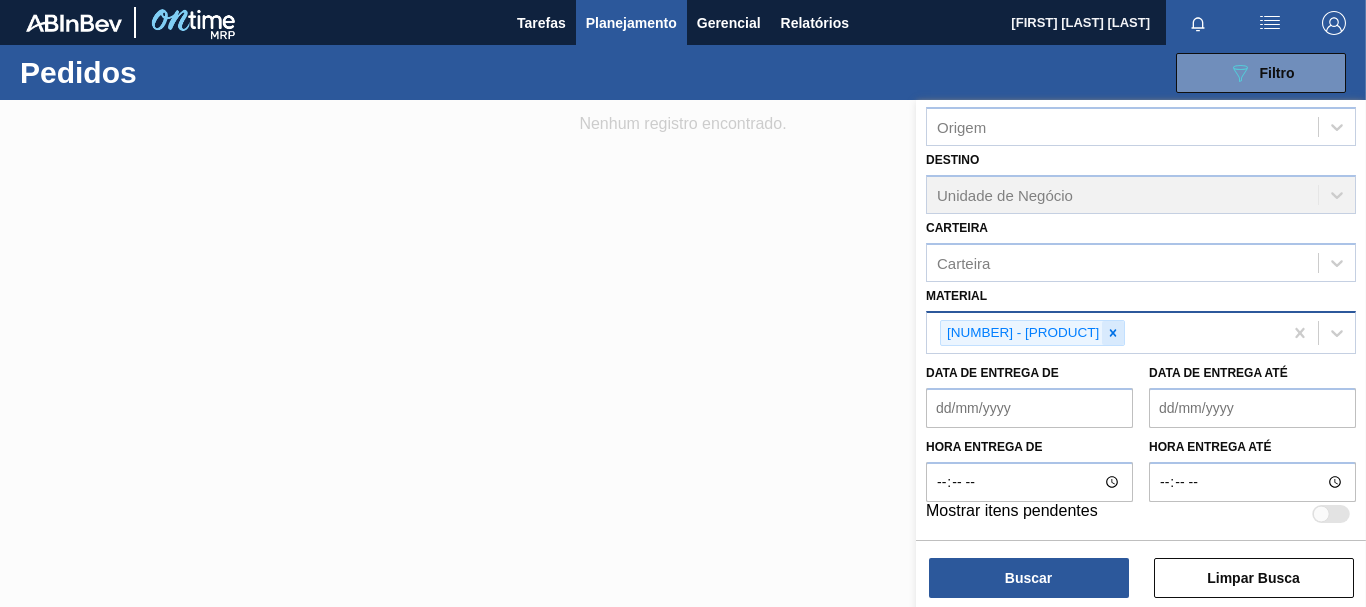 click 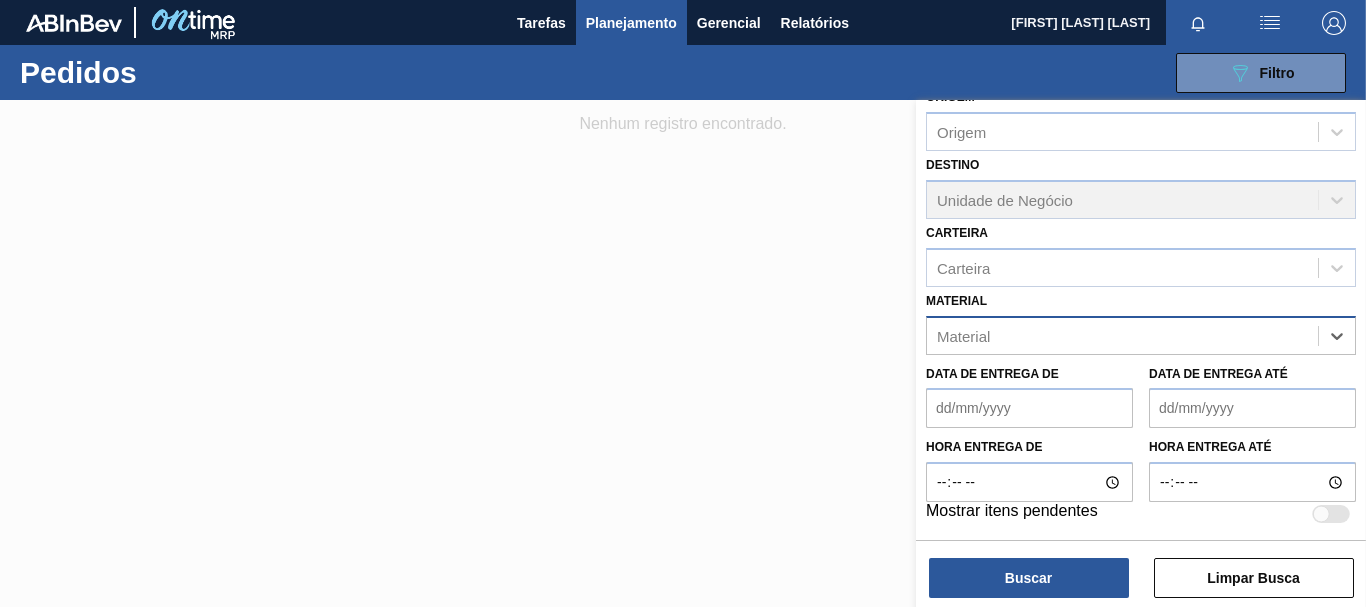 paste on "30003188" 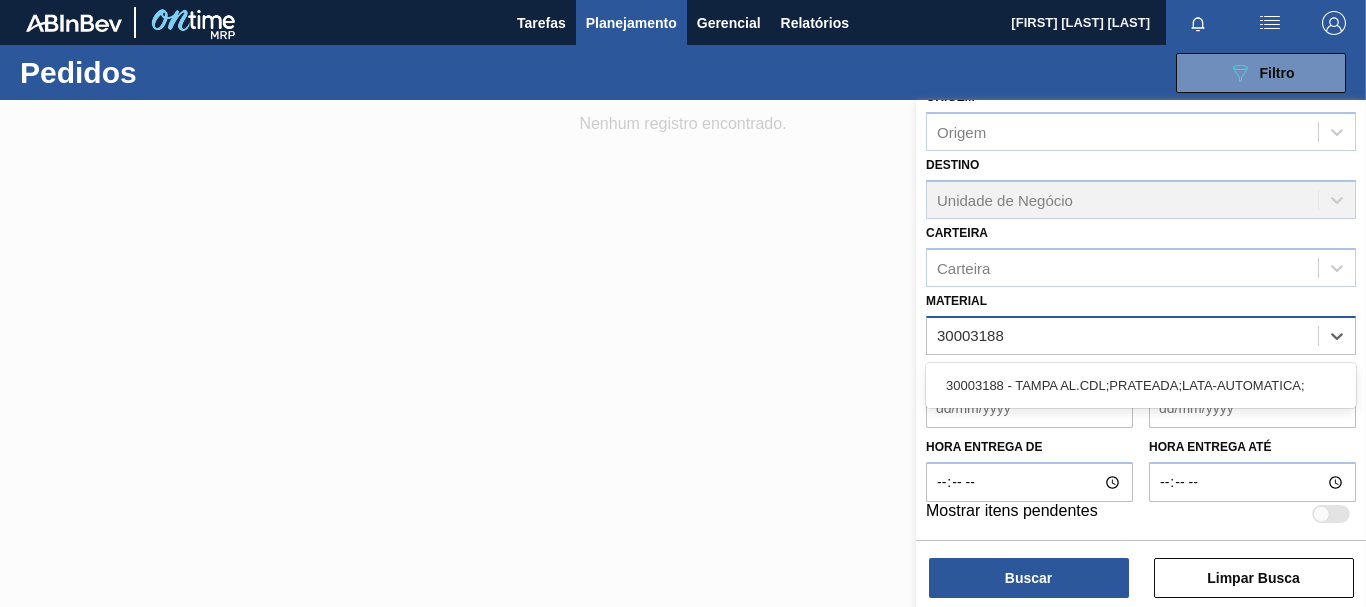 type 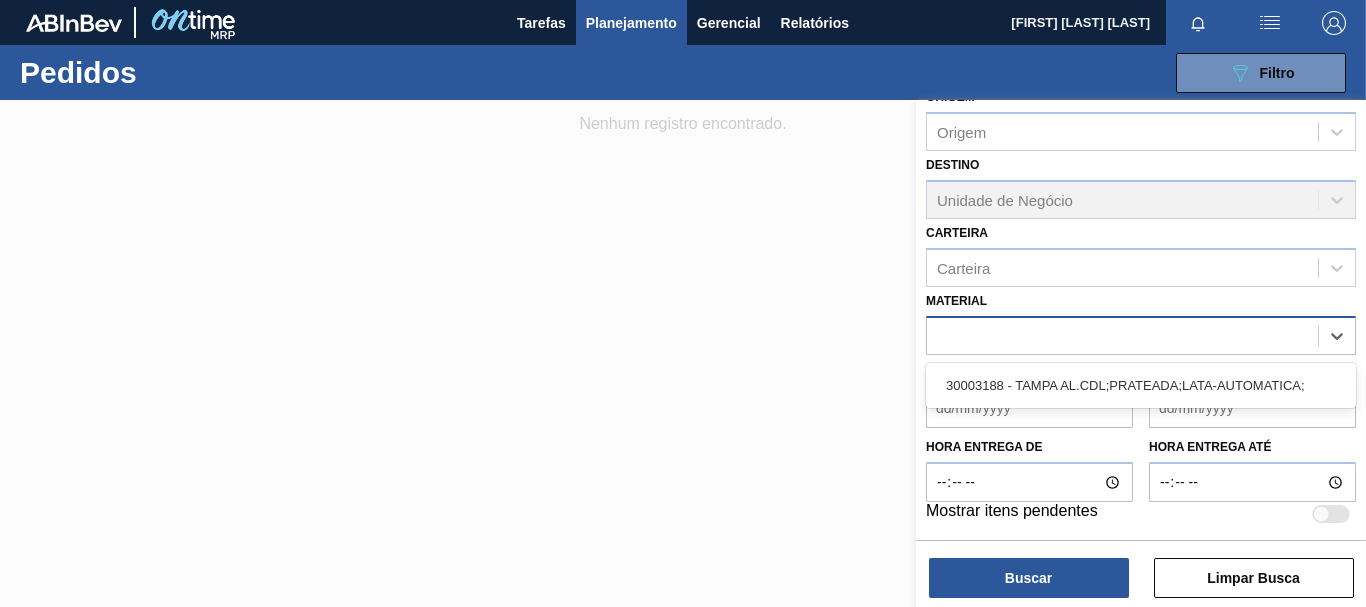 scroll, scrollTop: 262, scrollLeft: 0, axis: vertical 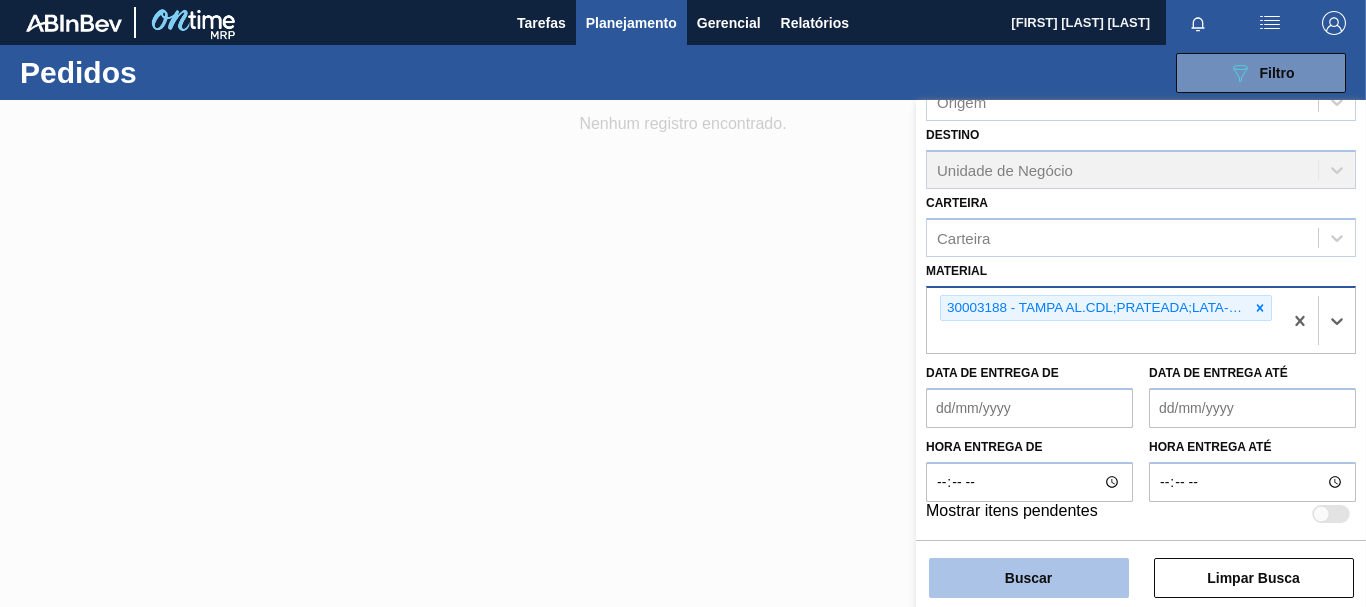 click on "Buscar" at bounding box center [1029, 578] 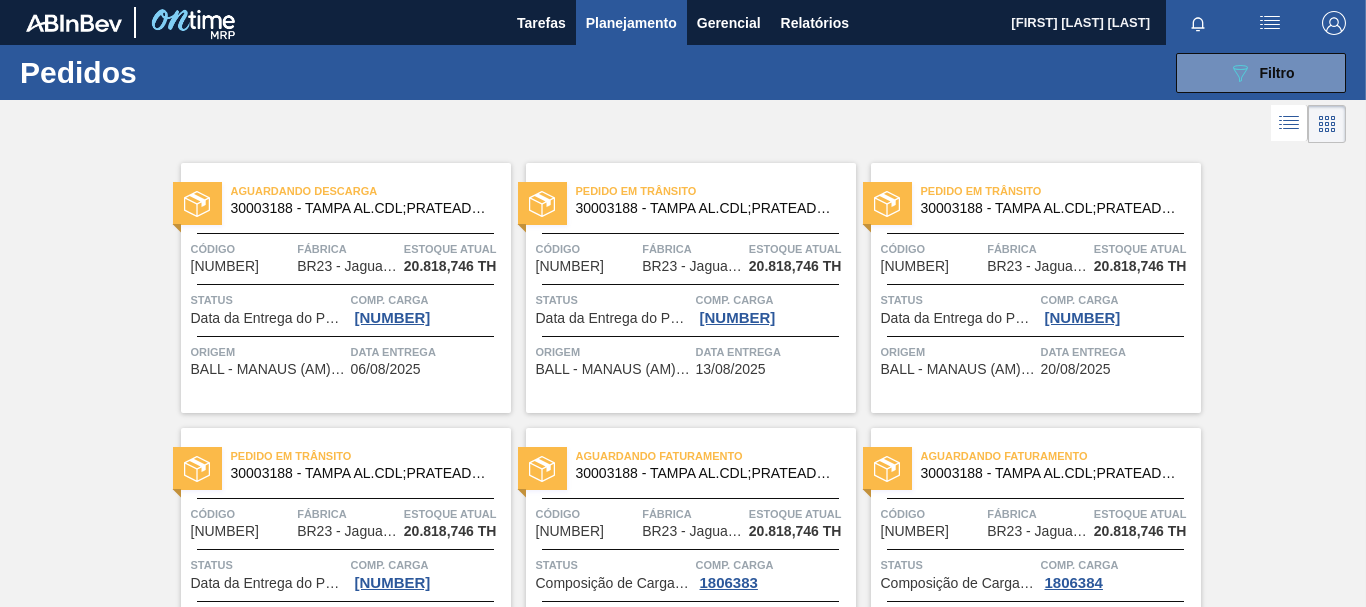 click on "Estoque atual" at bounding box center (455, 249) 